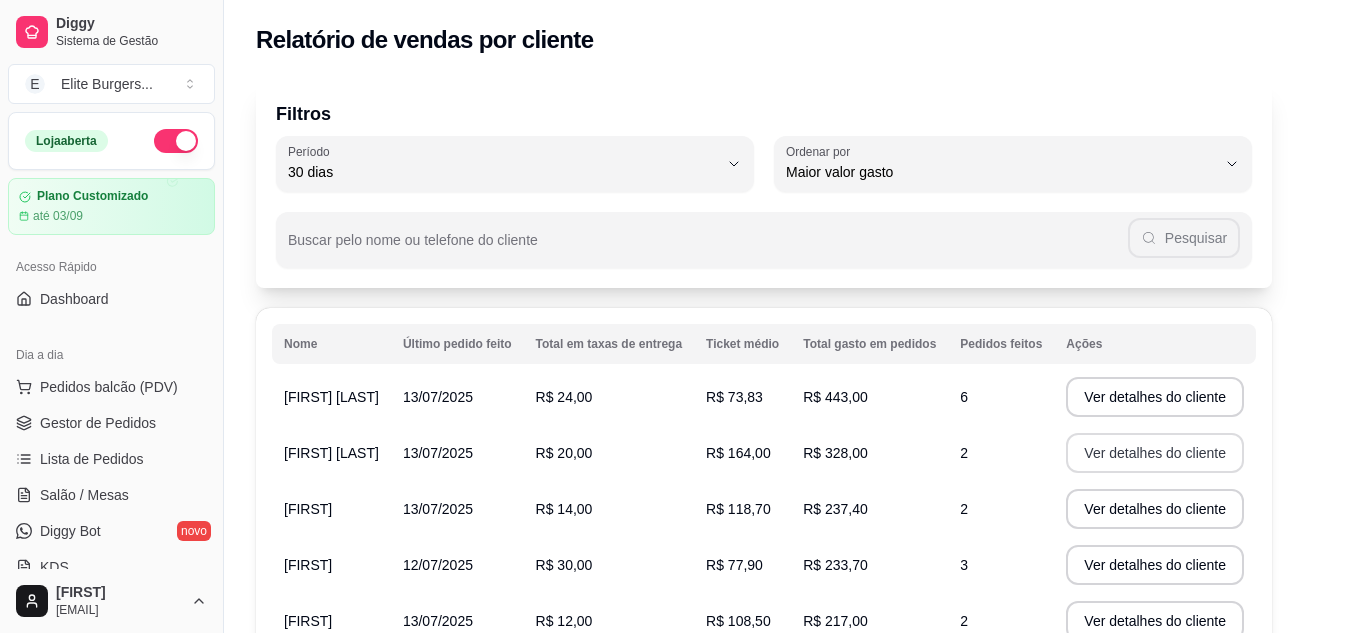 select on "30" 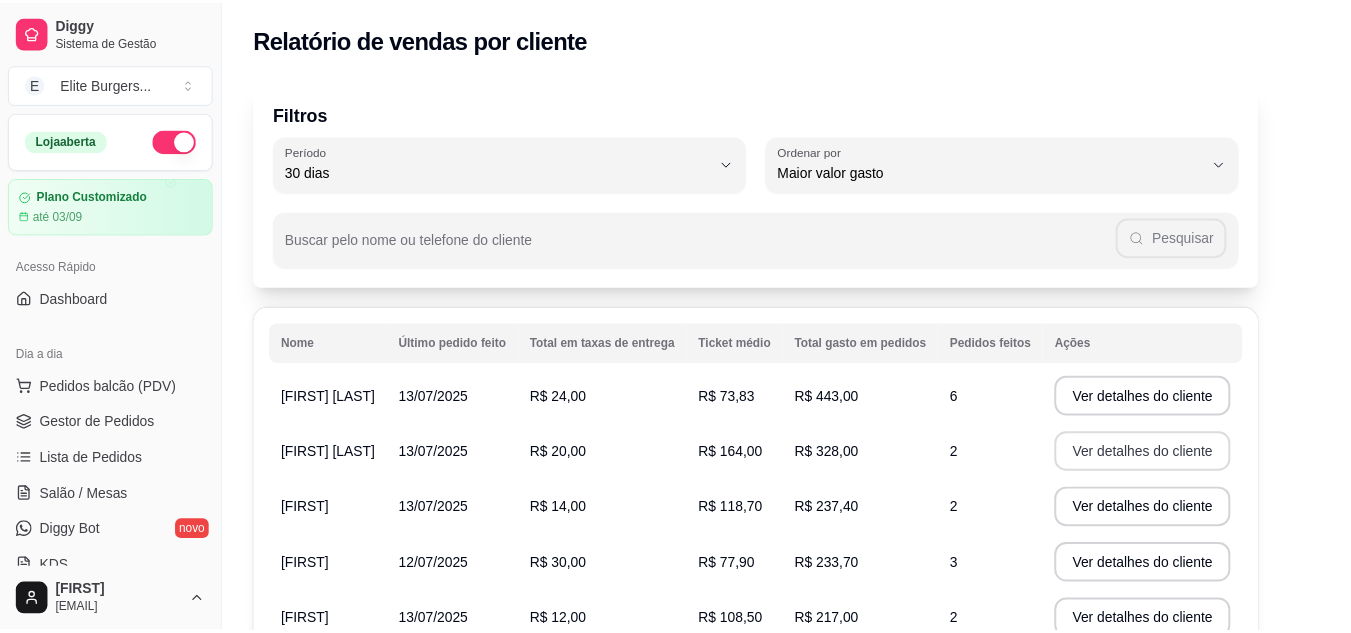 scroll, scrollTop: 0, scrollLeft: 0, axis: both 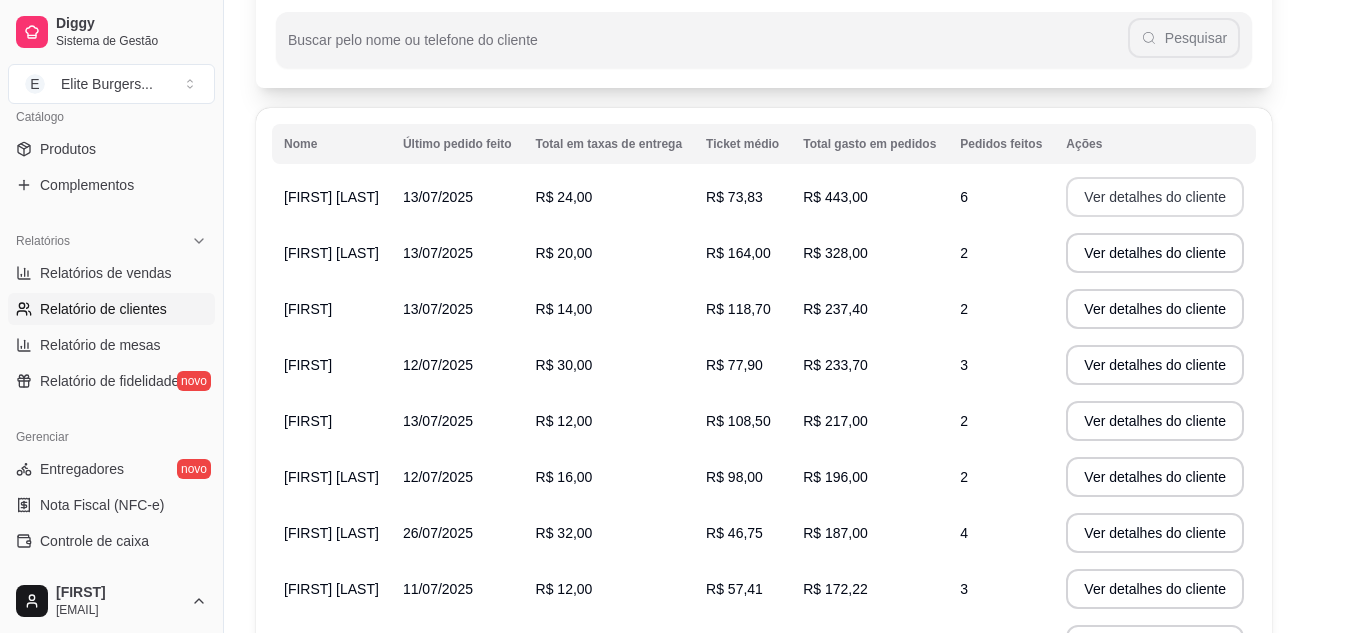 click on "Ver detalhes do cliente" at bounding box center (1155, 197) 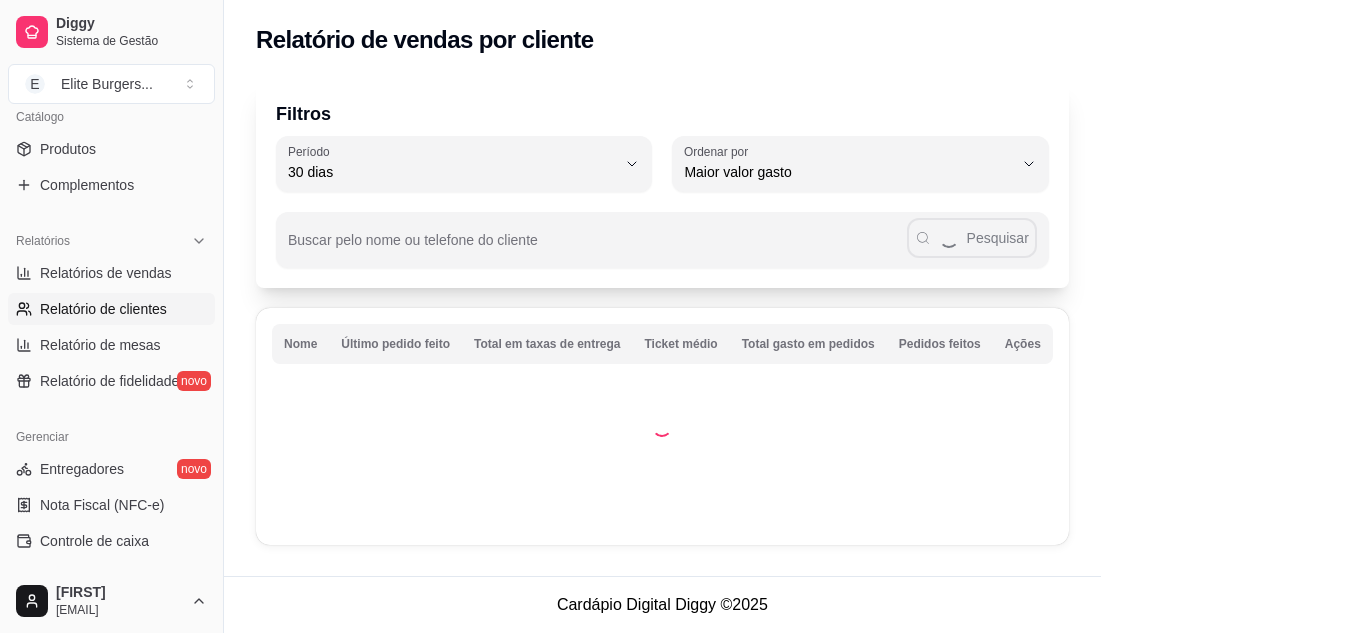scroll, scrollTop: 0, scrollLeft: 0, axis: both 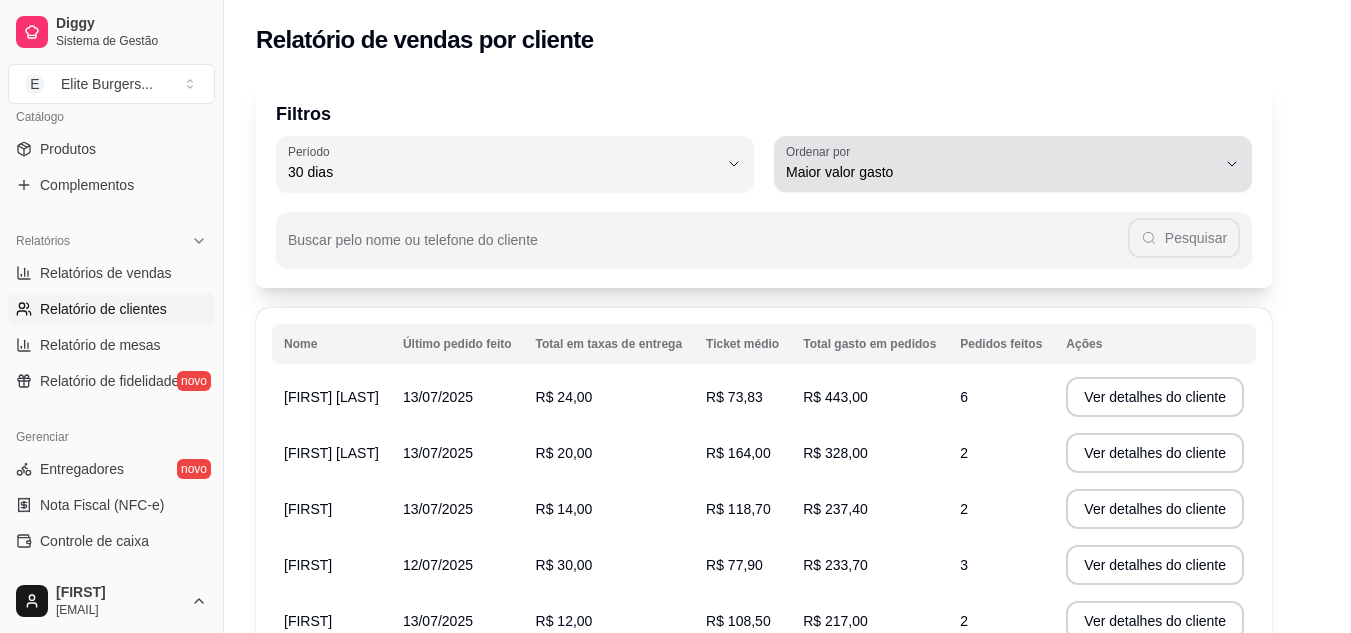 click on "Maior valor gasto" at bounding box center [1001, 172] 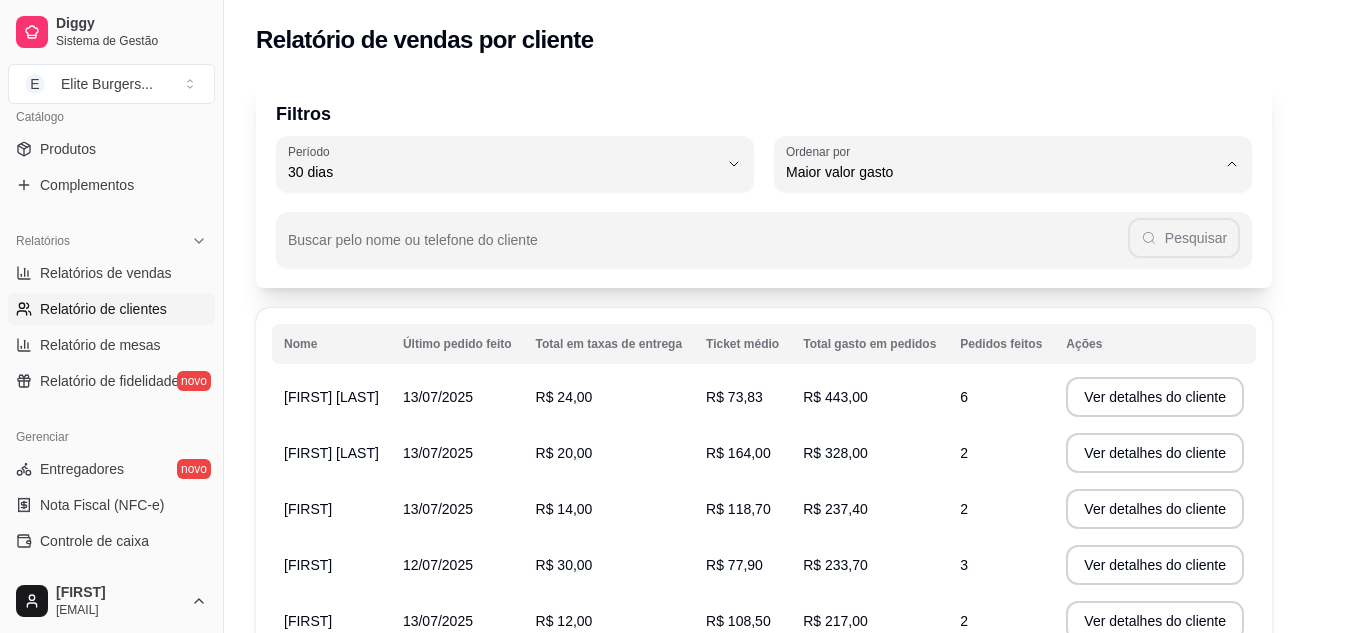 click on "Maior ticket médio" at bounding box center [1039, 252] 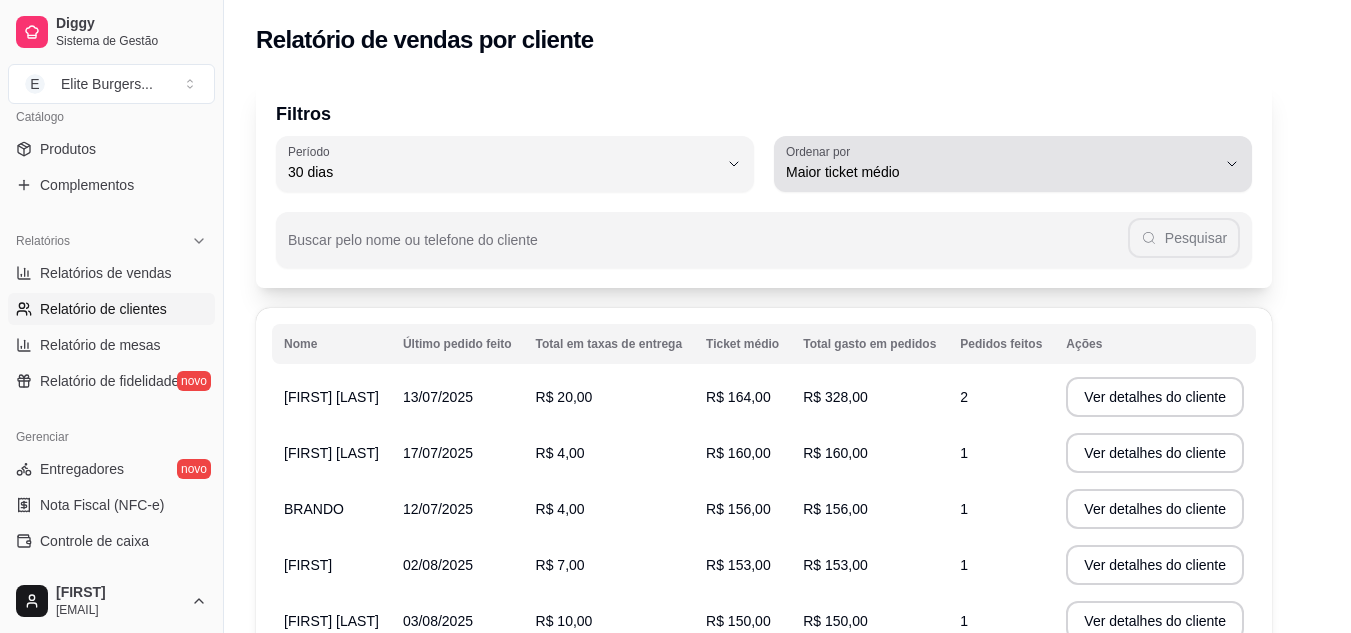 click on "Maior ticket médio" at bounding box center (1001, 164) 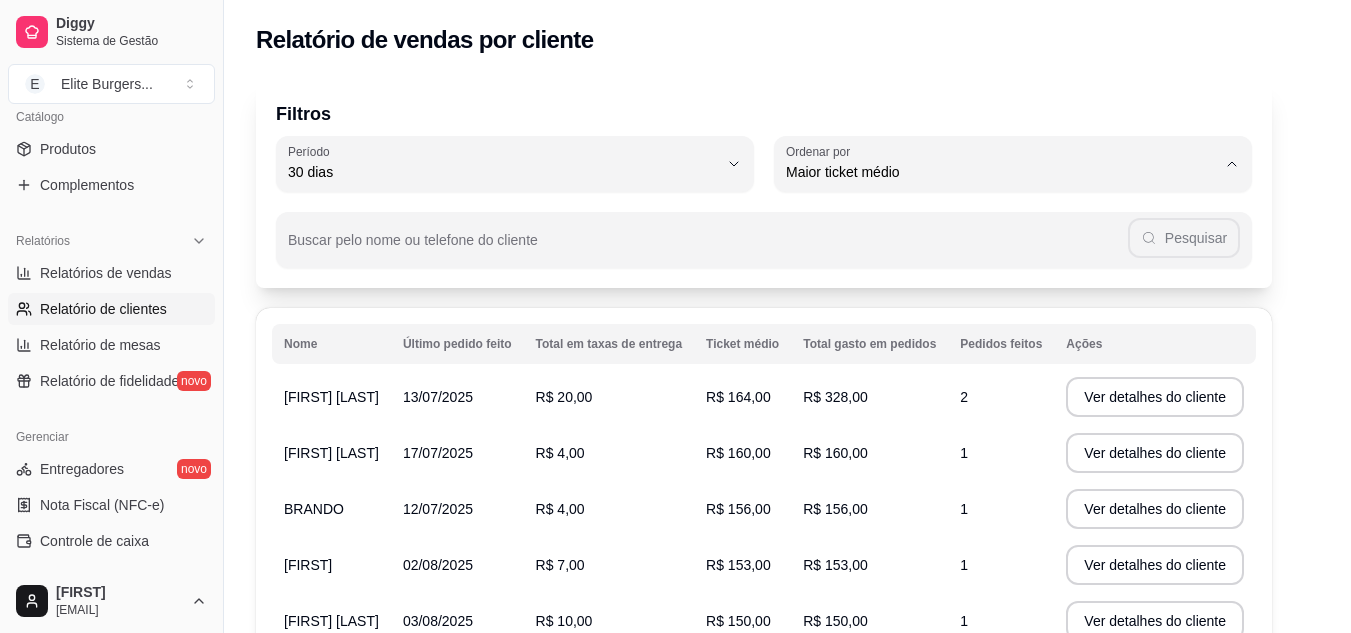 click on "Maior número de pedidos" at bounding box center (1014, 219) 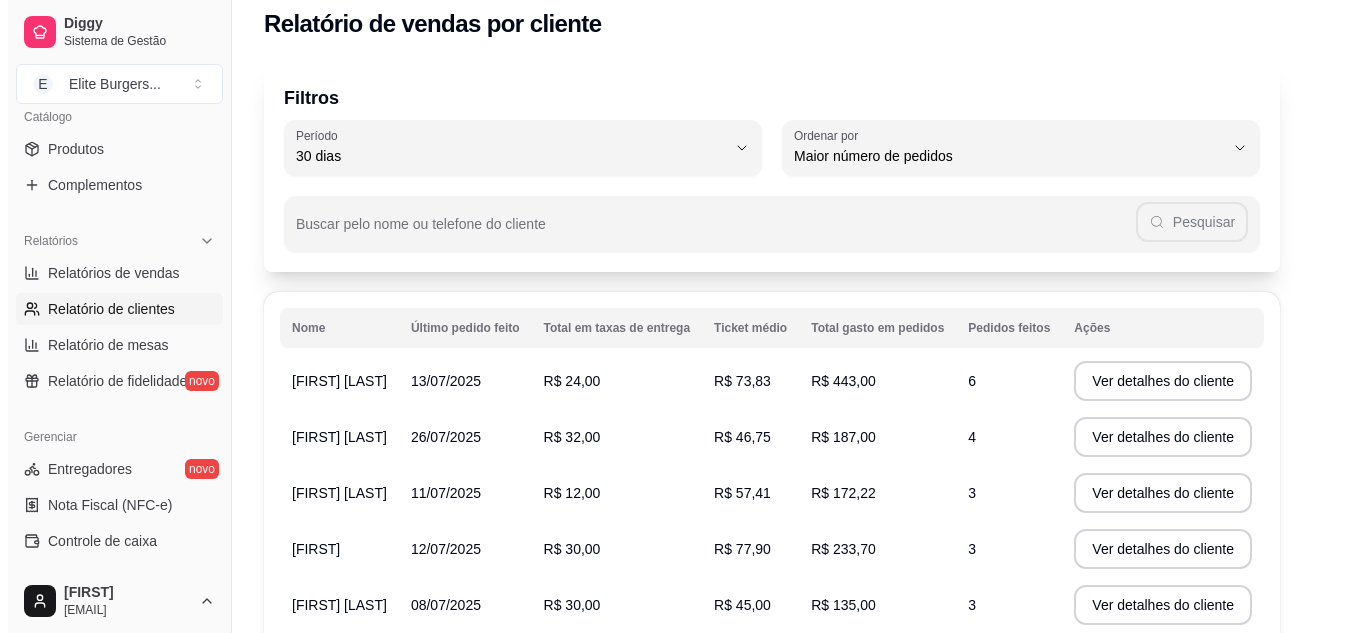 scroll, scrollTop: 0, scrollLeft: 0, axis: both 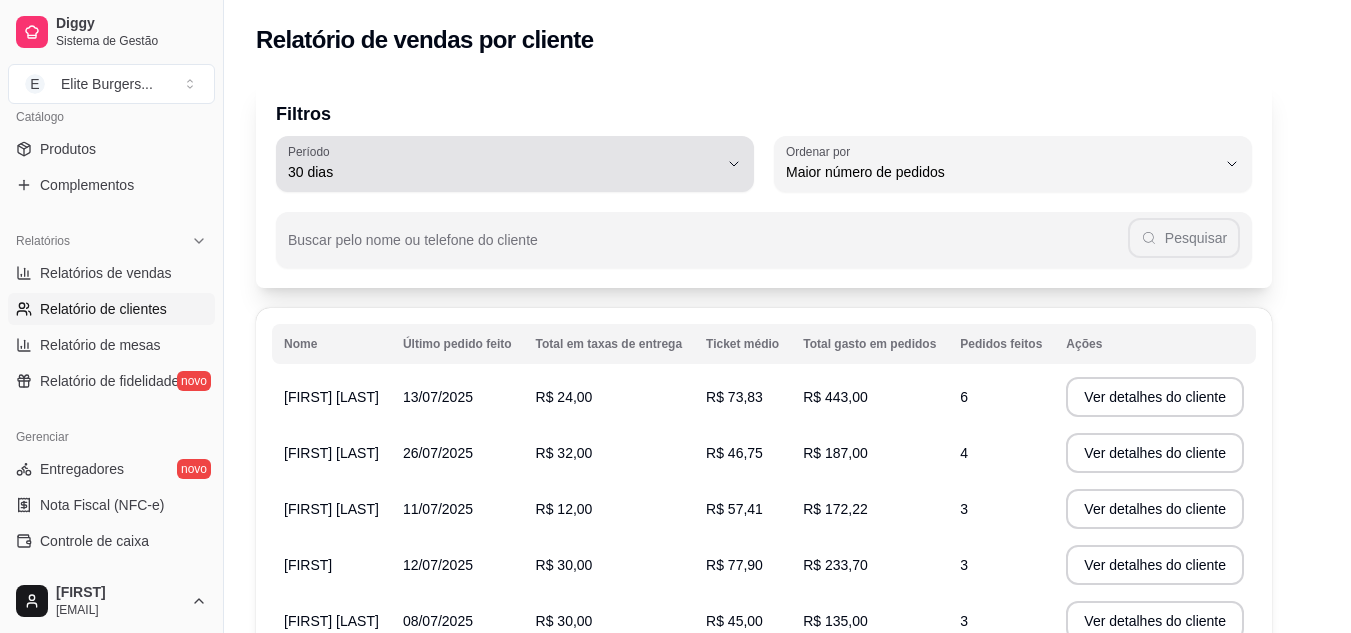 click on "30 dias" at bounding box center [503, 164] 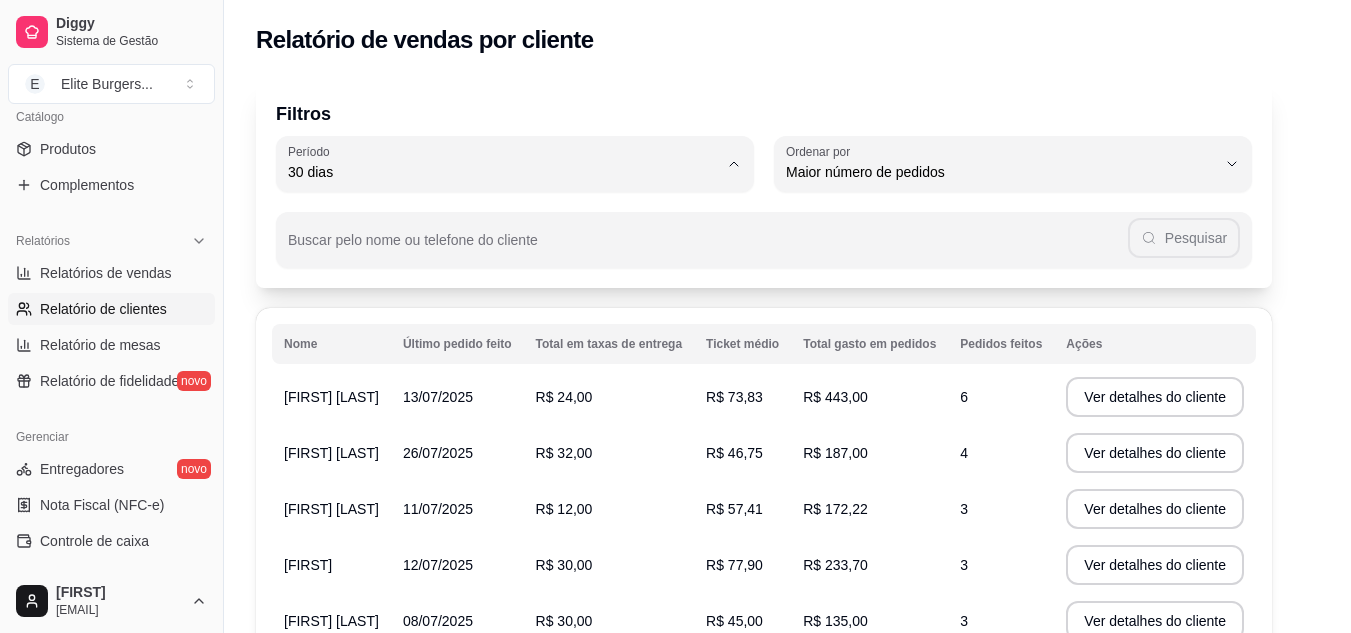 click on "60 dias" at bounding box center (517, 415) 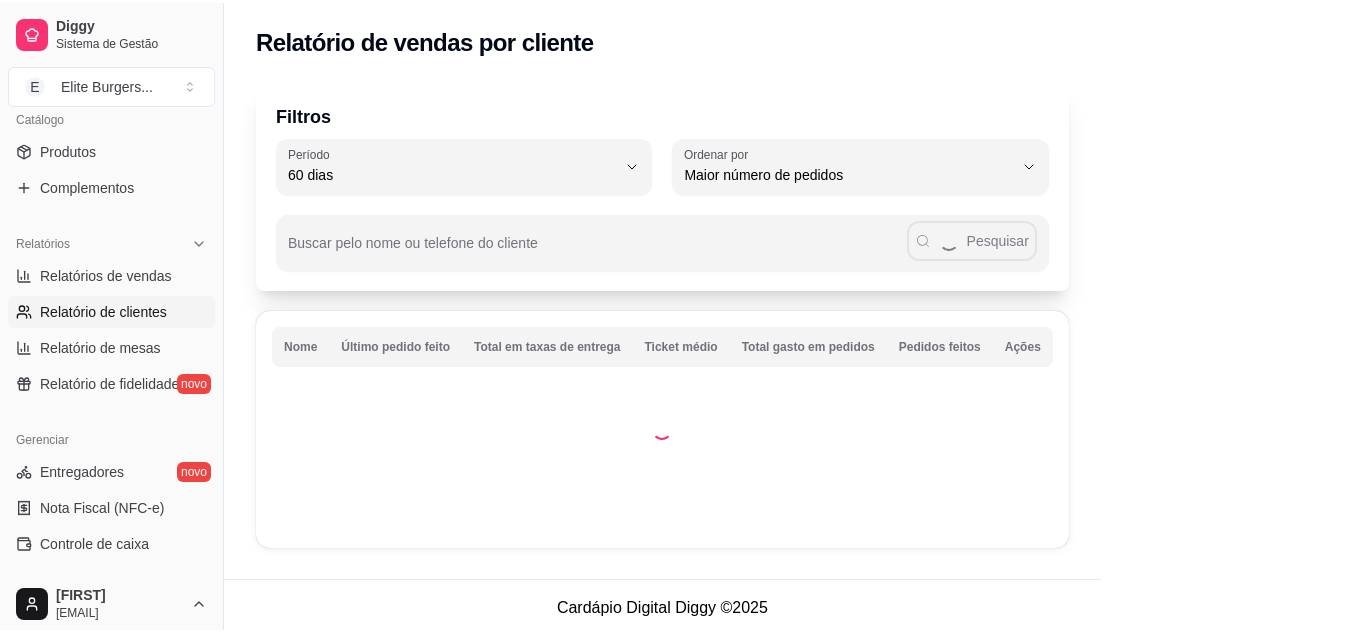 scroll, scrollTop: 19, scrollLeft: 0, axis: vertical 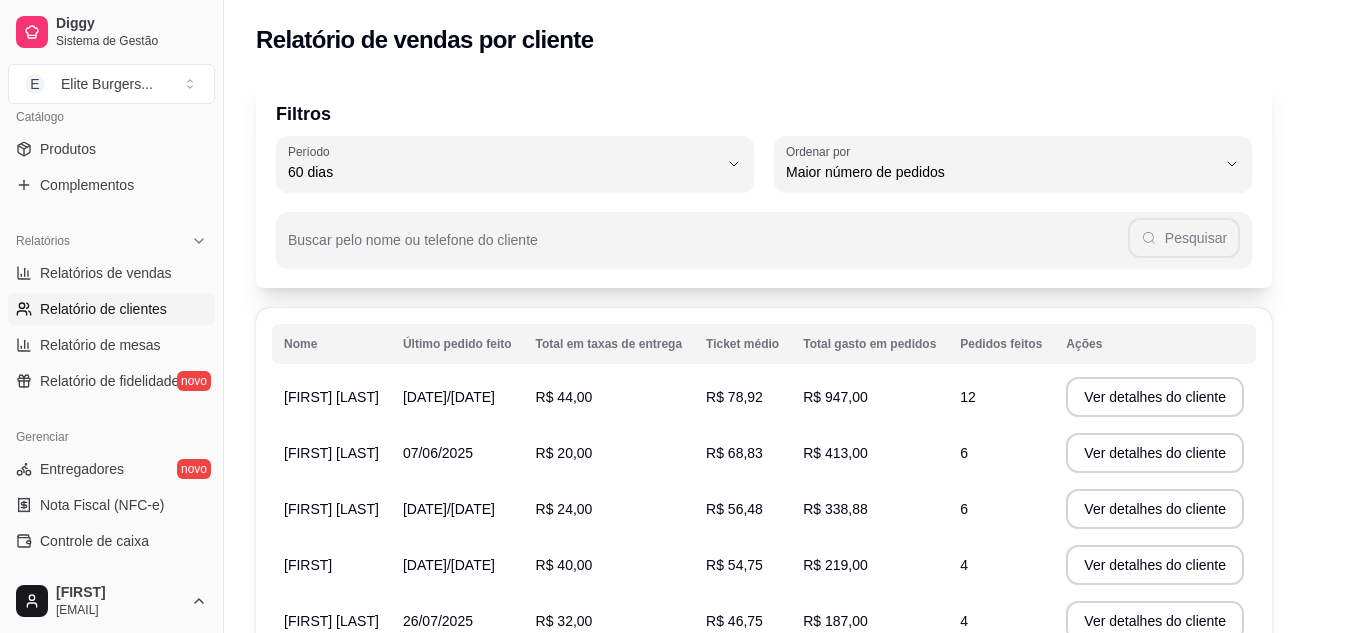 drag, startPoint x: 872, startPoint y: 399, endPoint x: 931, endPoint y: 397, distance: 59.03389 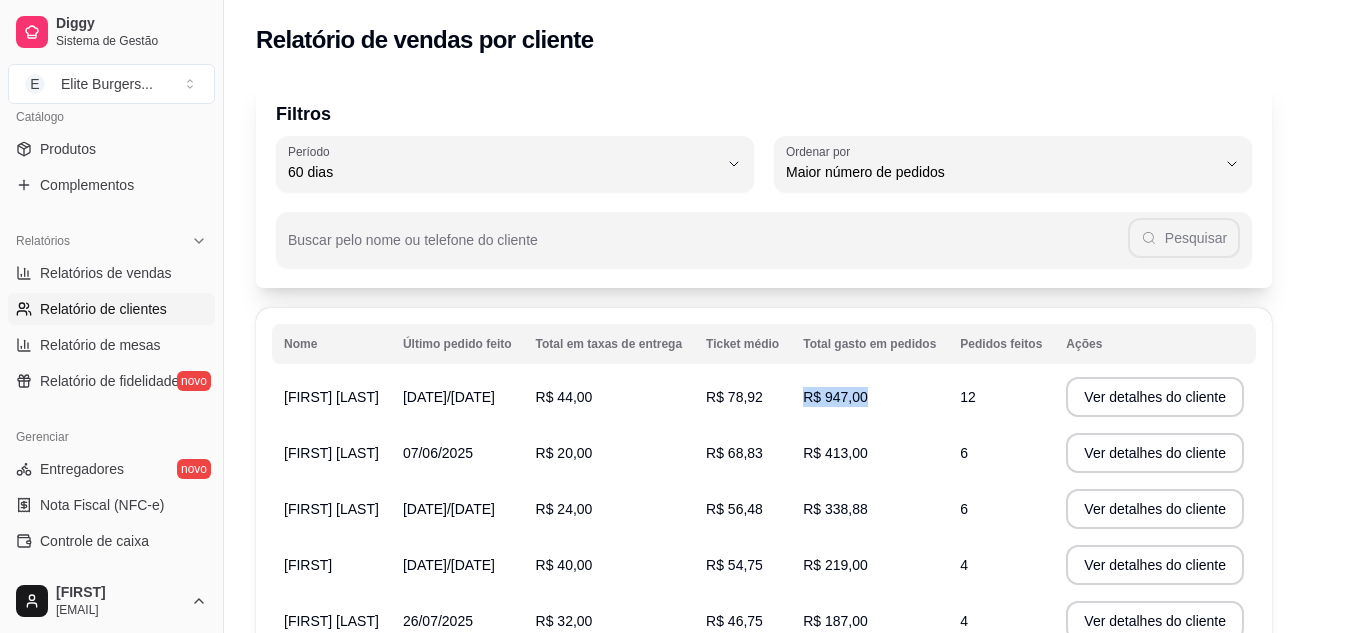 drag, startPoint x: 934, startPoint y: 397, endPoint x: 921, endPoint y: 392, distance: 13.928389 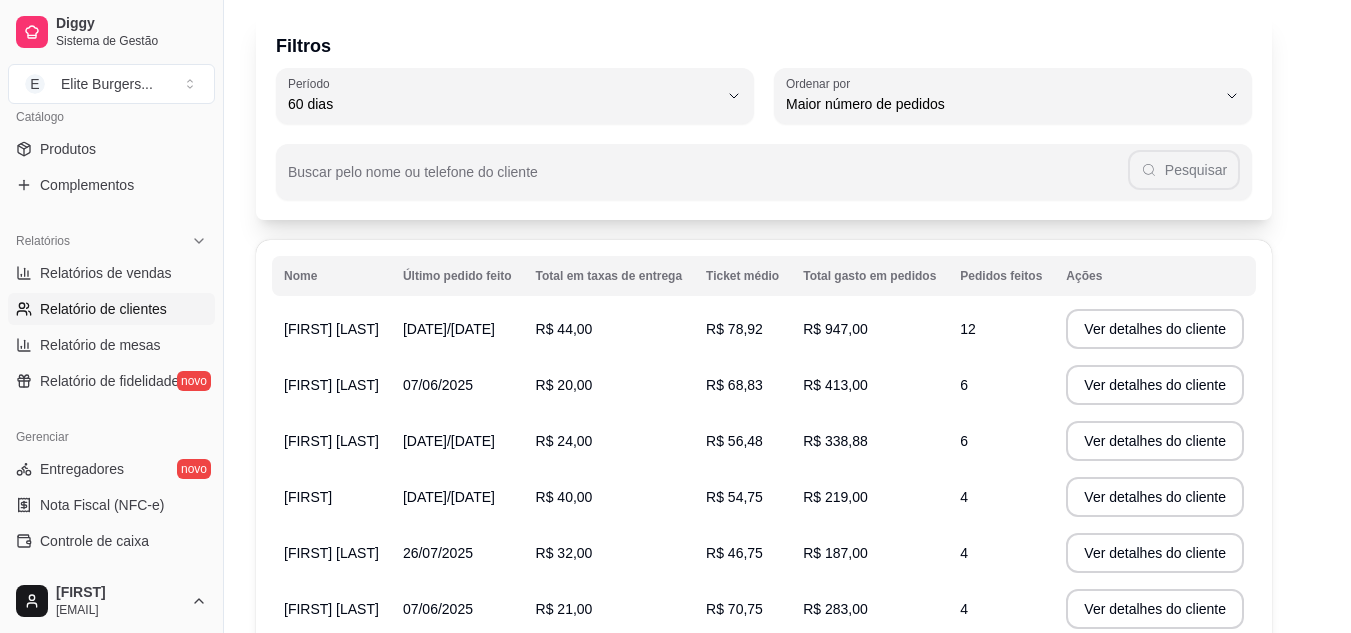 scroll, scrollTop: 0, scrollLeft: 0, axis: both 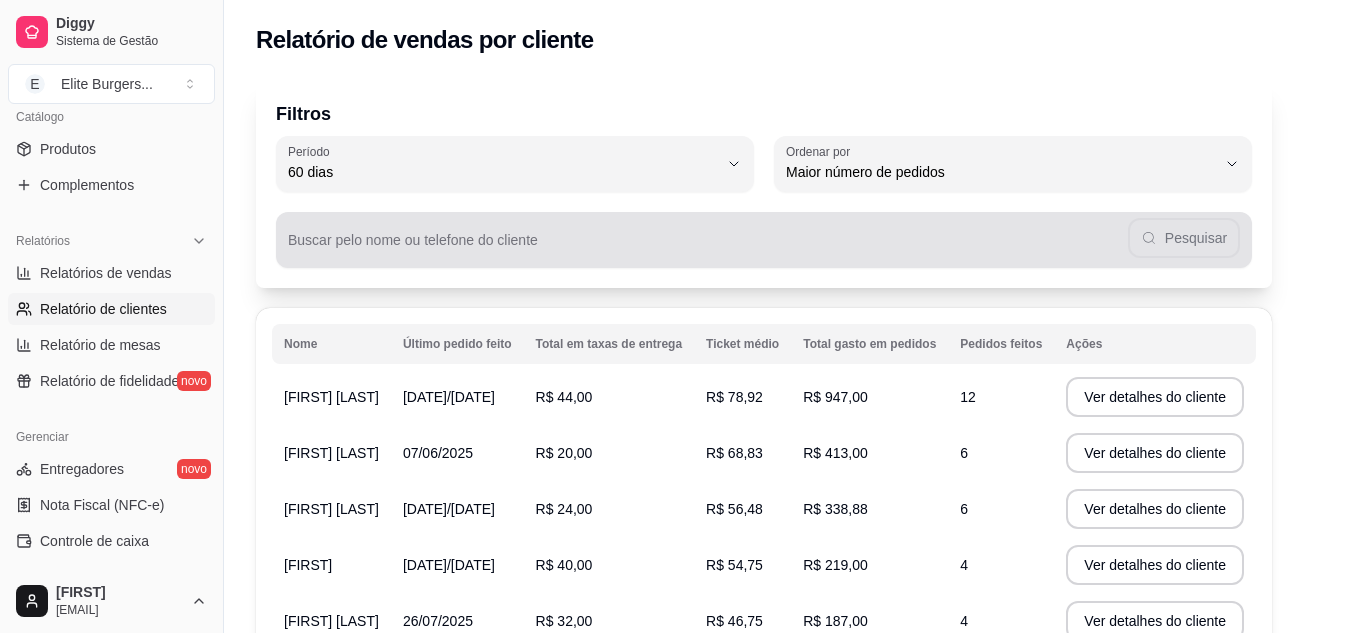 click on "Buscar pelo nome ou telefone do cliente" at bounding box center (708, 248) 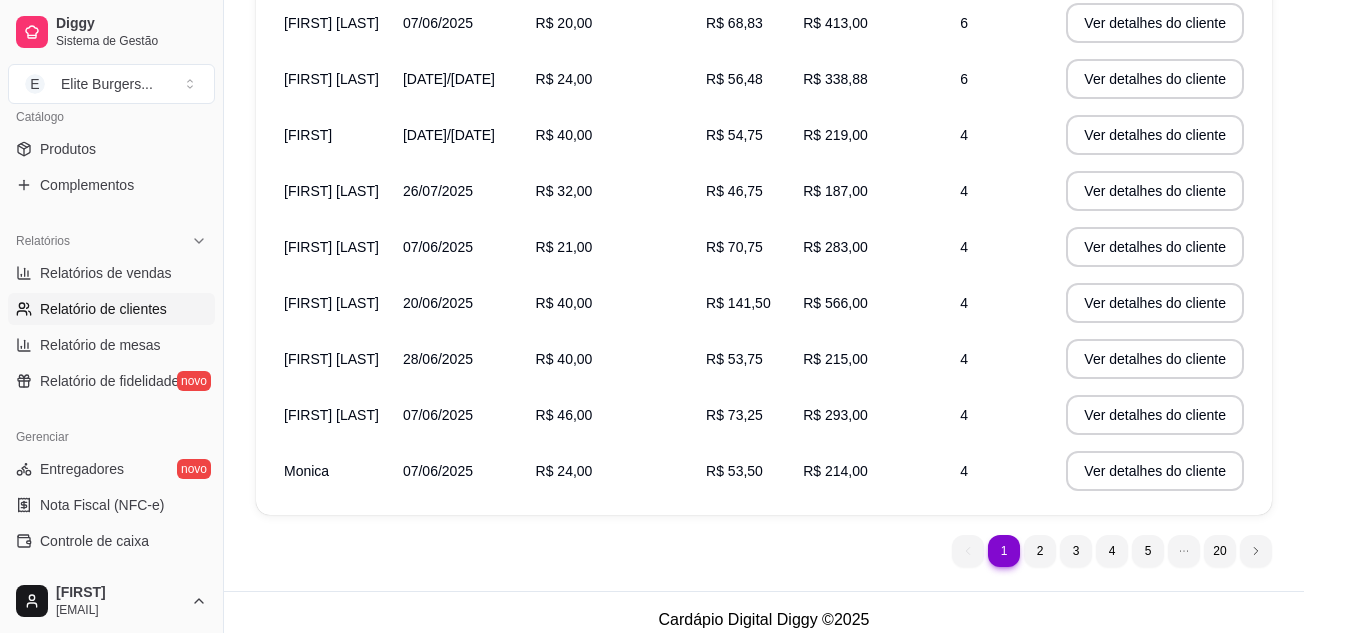 scroll, scrollTop: 445, scrollLeft: 0, axis: vertical 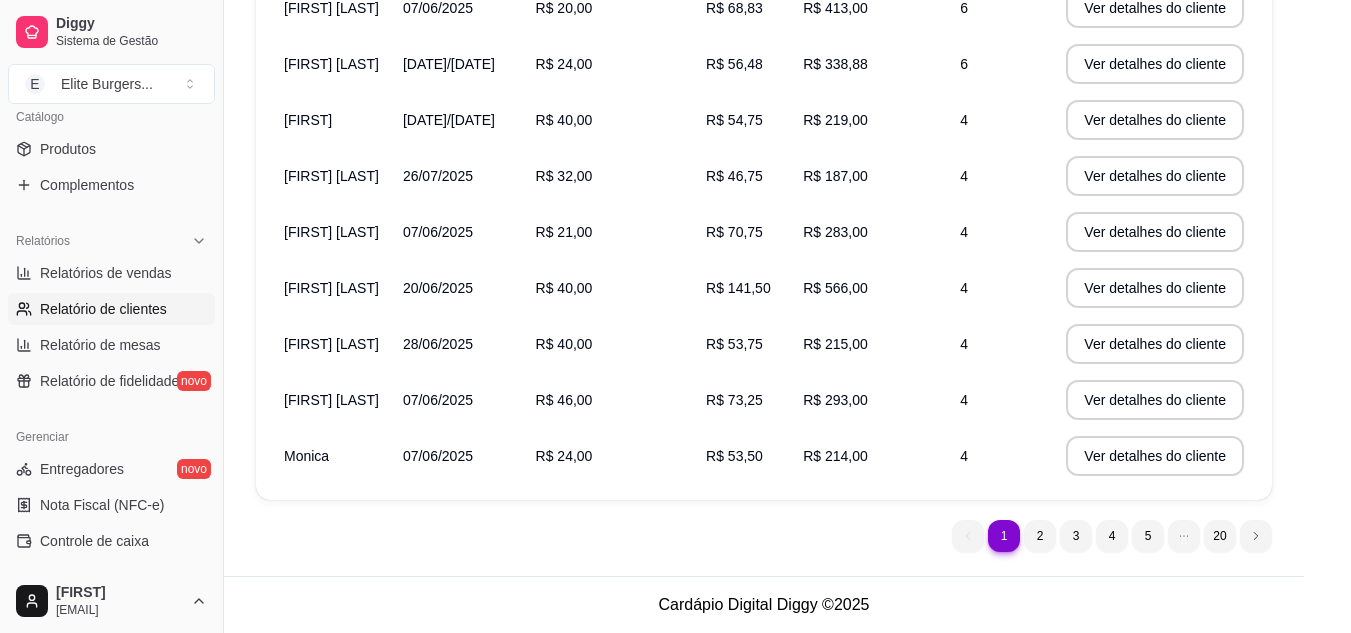 click on "Relatório de clientes" at bounding box center (103, 309) 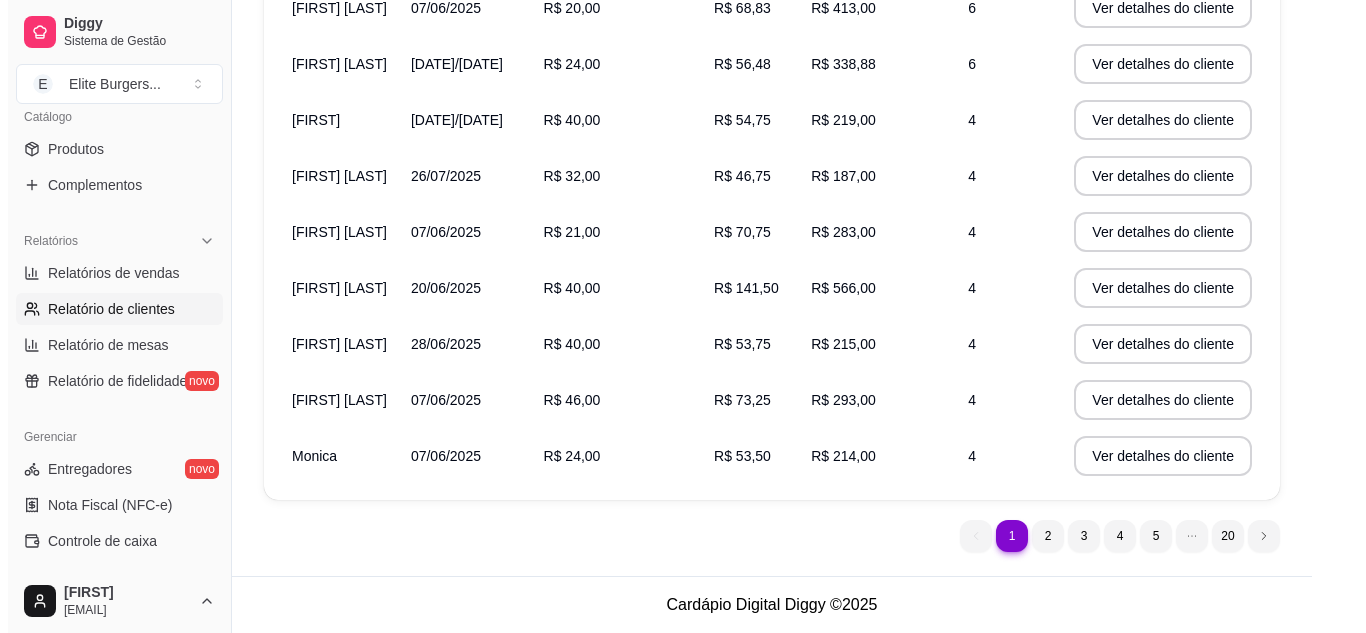 scroll, scrollTop: 0, scrollLeft: 0, axis: both 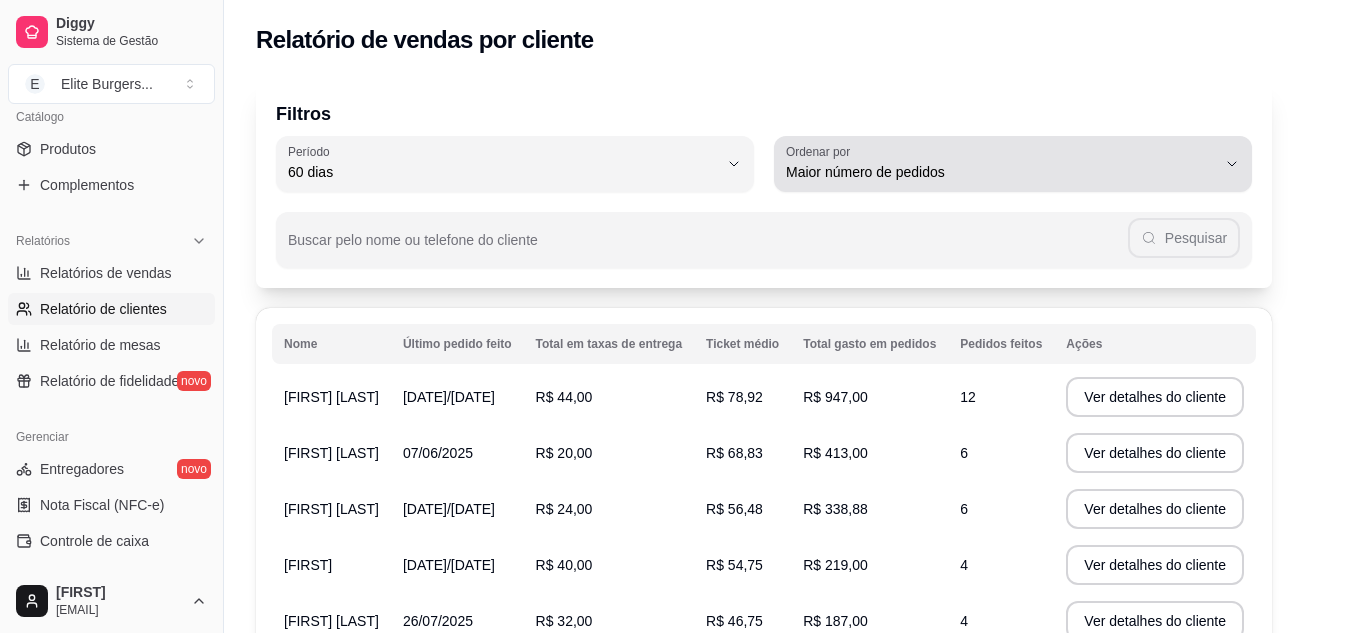 click on "Ordenar por" at bounding box center [821, 151] 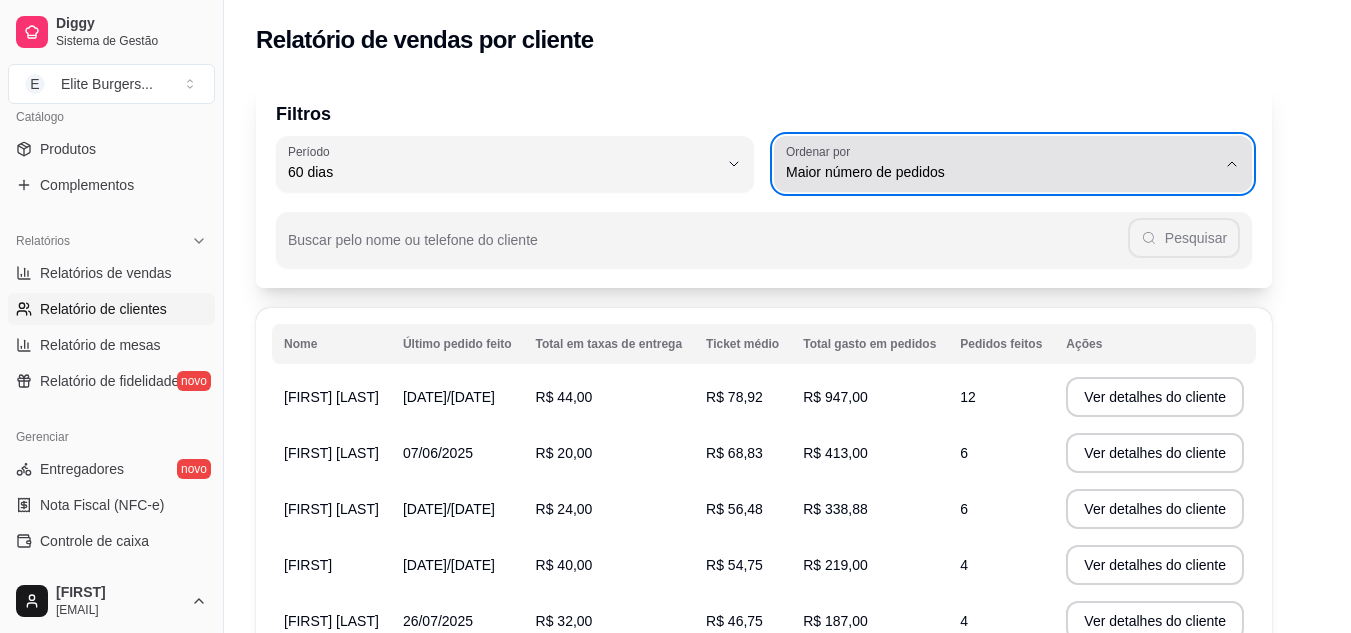 click on "Maior número de pedidos" at bounding box center (1001, 164) 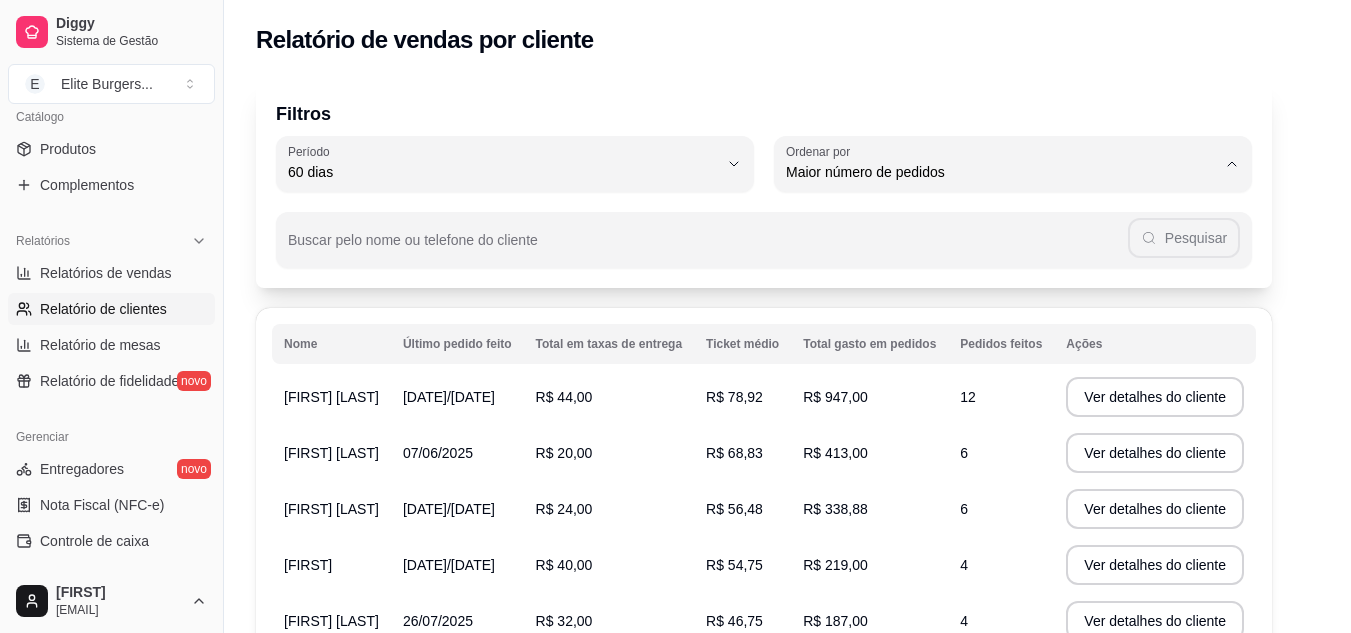 click on "Último pedido feito" at bounding box center (1039, 317) 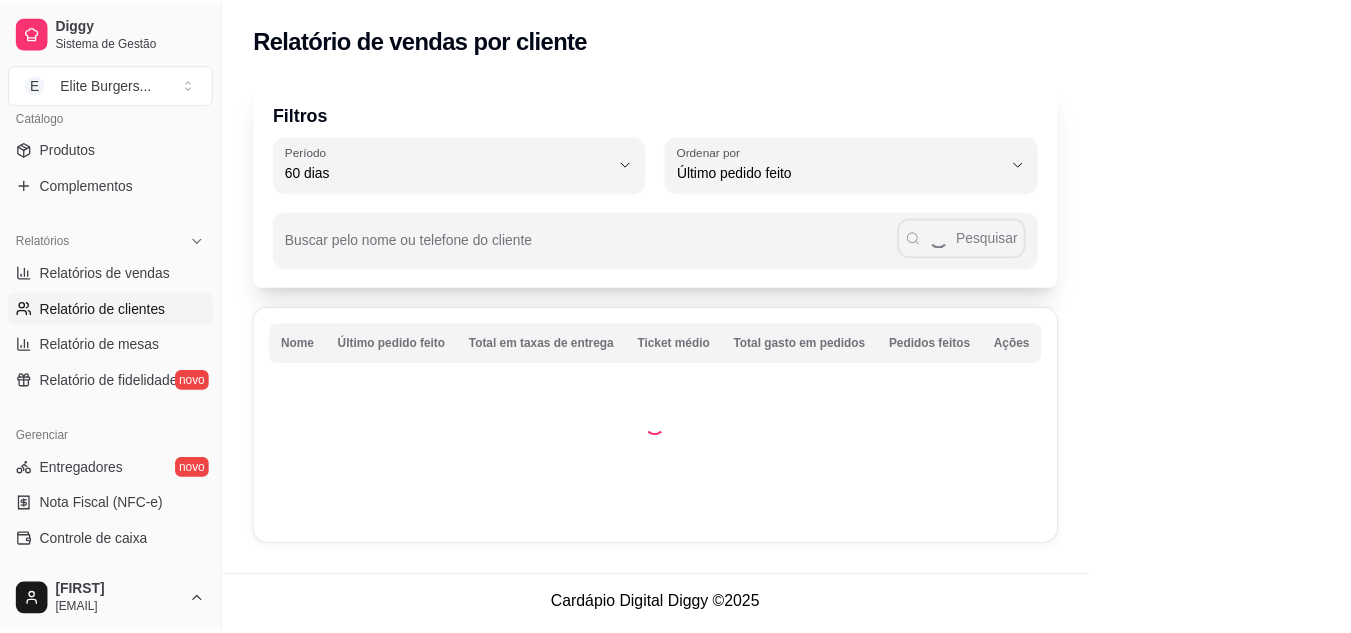 scroll, scrollTop: 19, scrollLeft: 0, axis: vertical 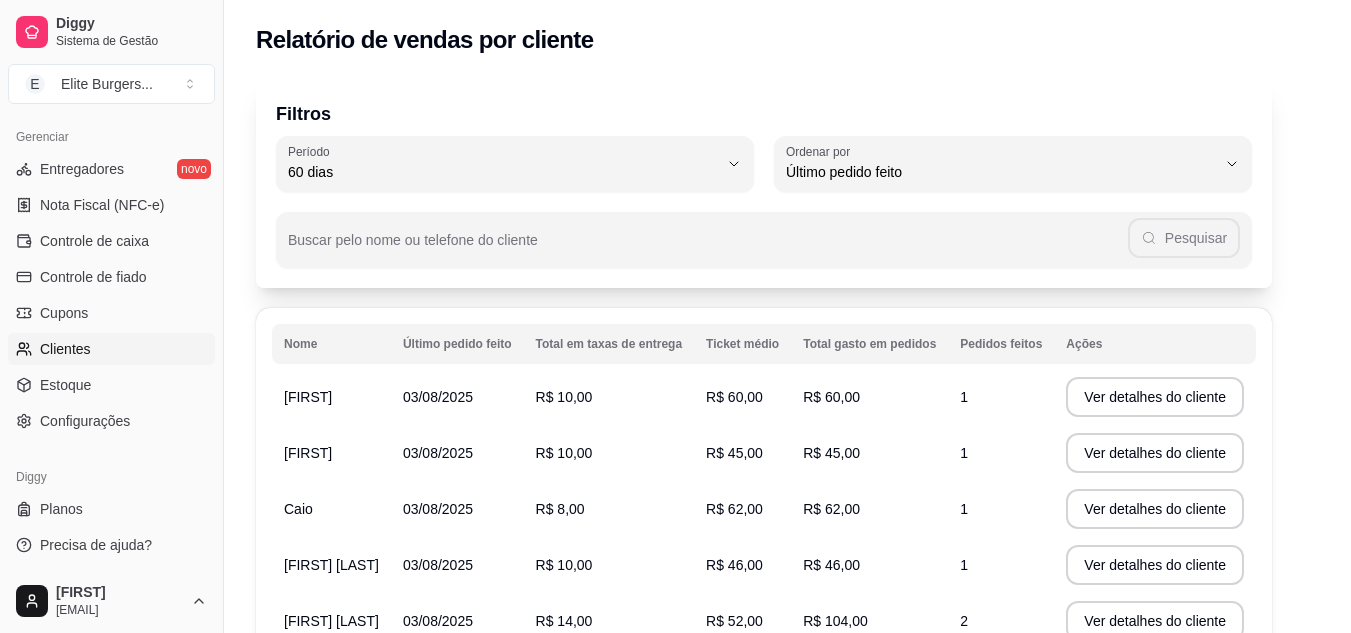 click on "Clientes" at bounding box center [111, 349] 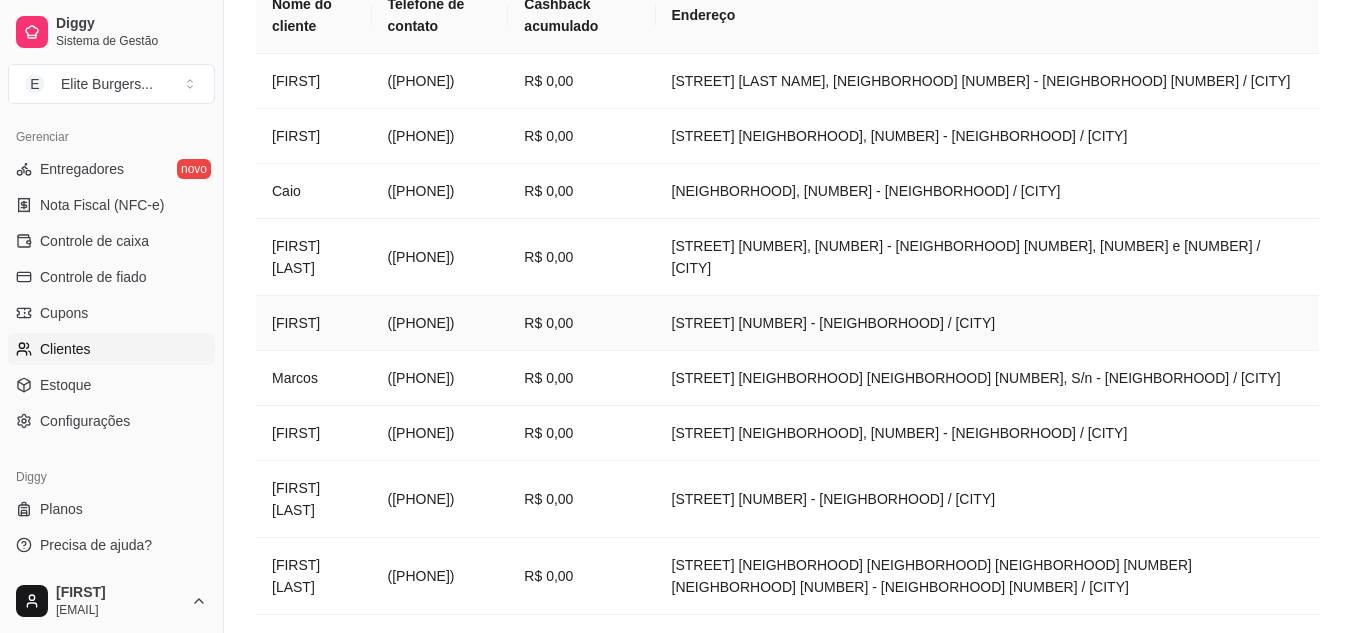 scroll, scrollTop: 465, scrollLeft: 0, axis: vertical 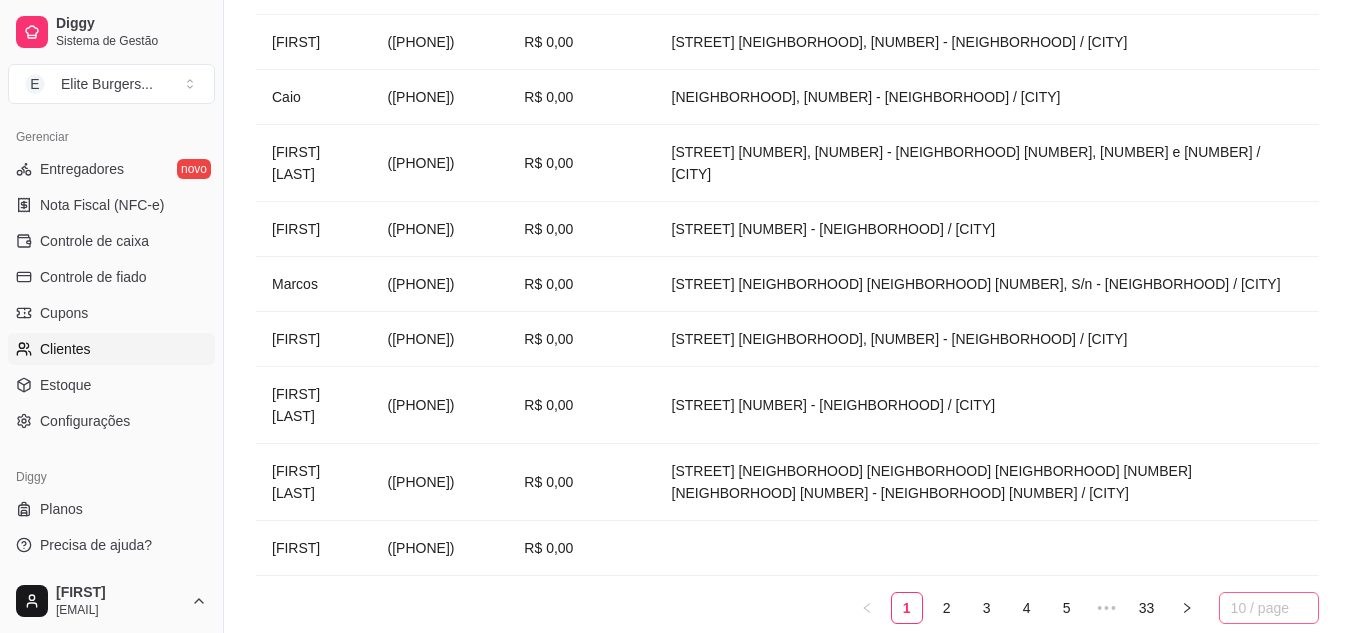 click on "10 / page" at bounding box center [1269, 608] 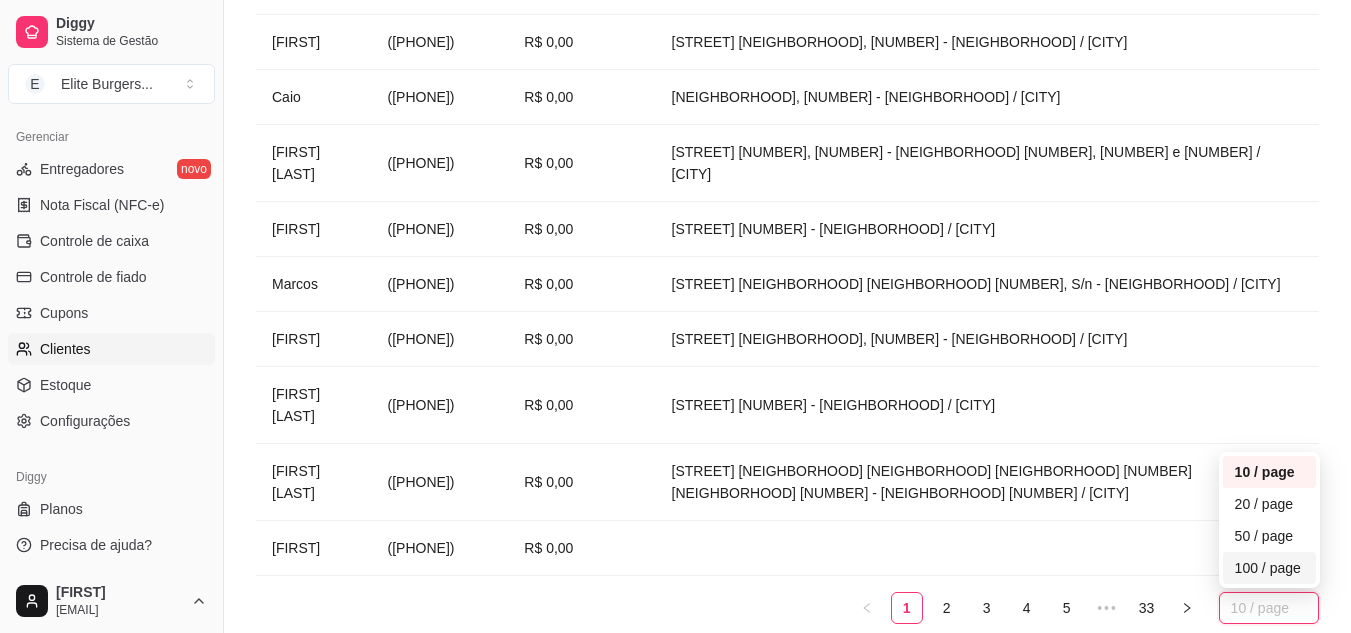 click on "100 / page" at bounding box center (1269, 568) 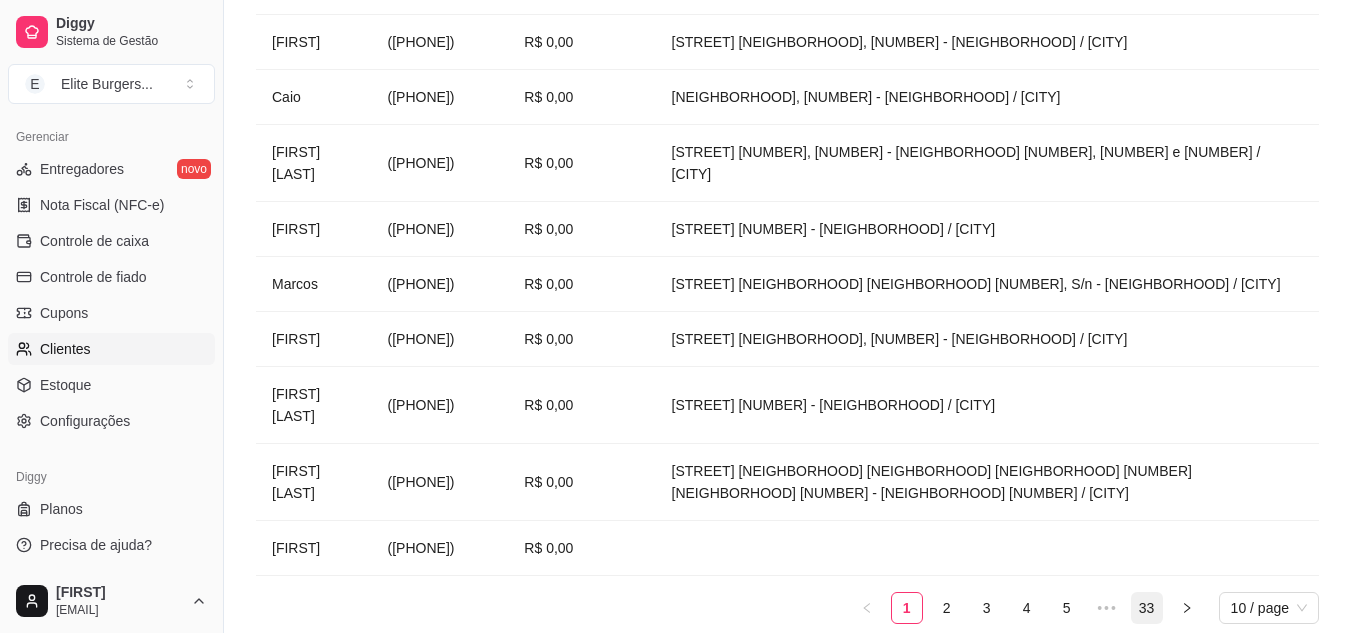 click on "33" at bounding box center (1147, 608) 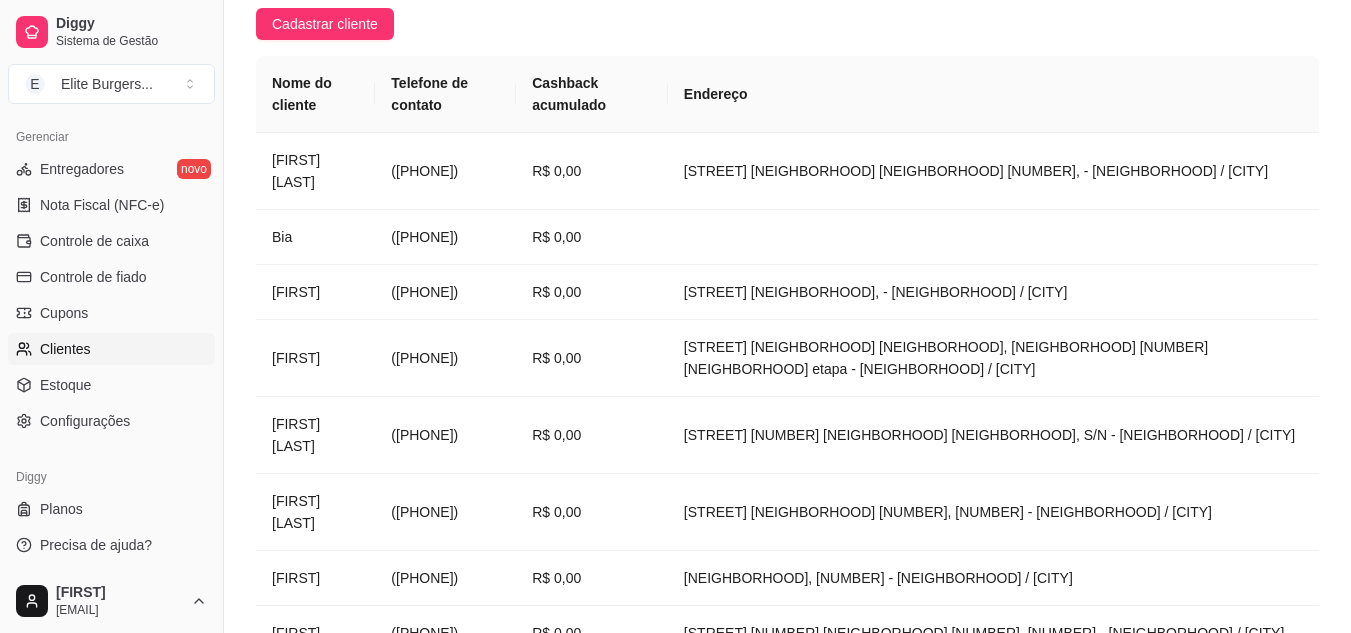 scroll, scrollTop: 465, scrollLeft: 0, axis: vertical 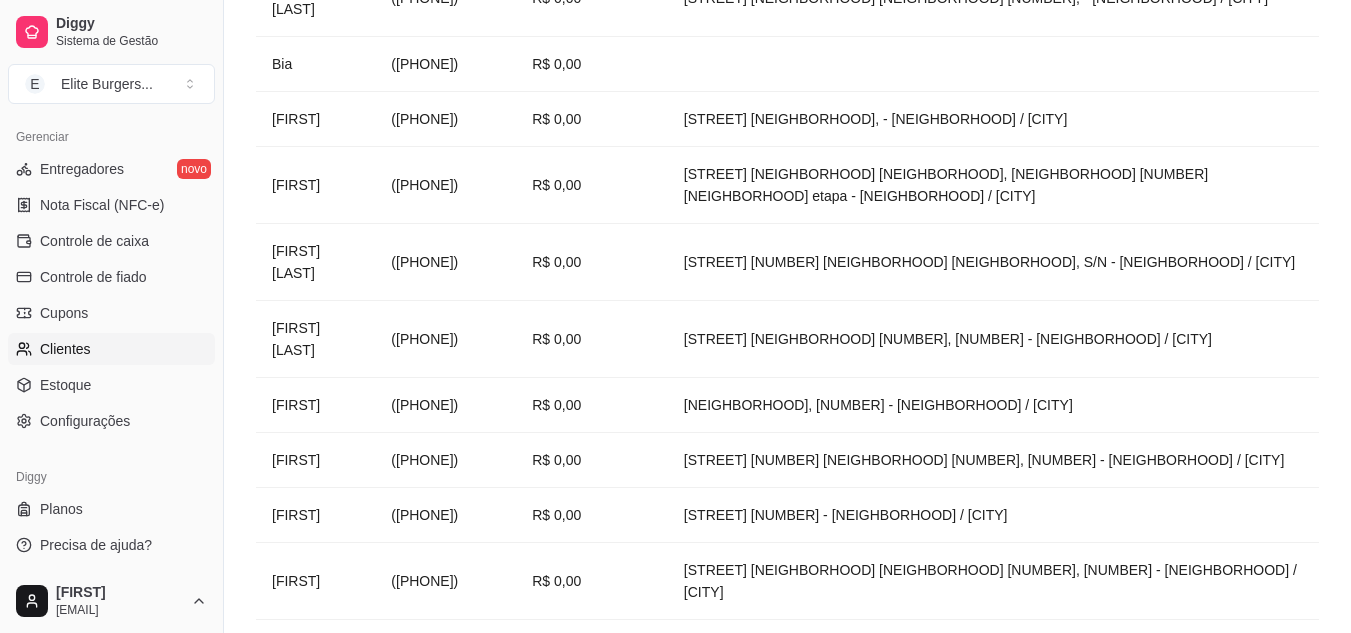 click on "32" at bounding box center (1107, 652) 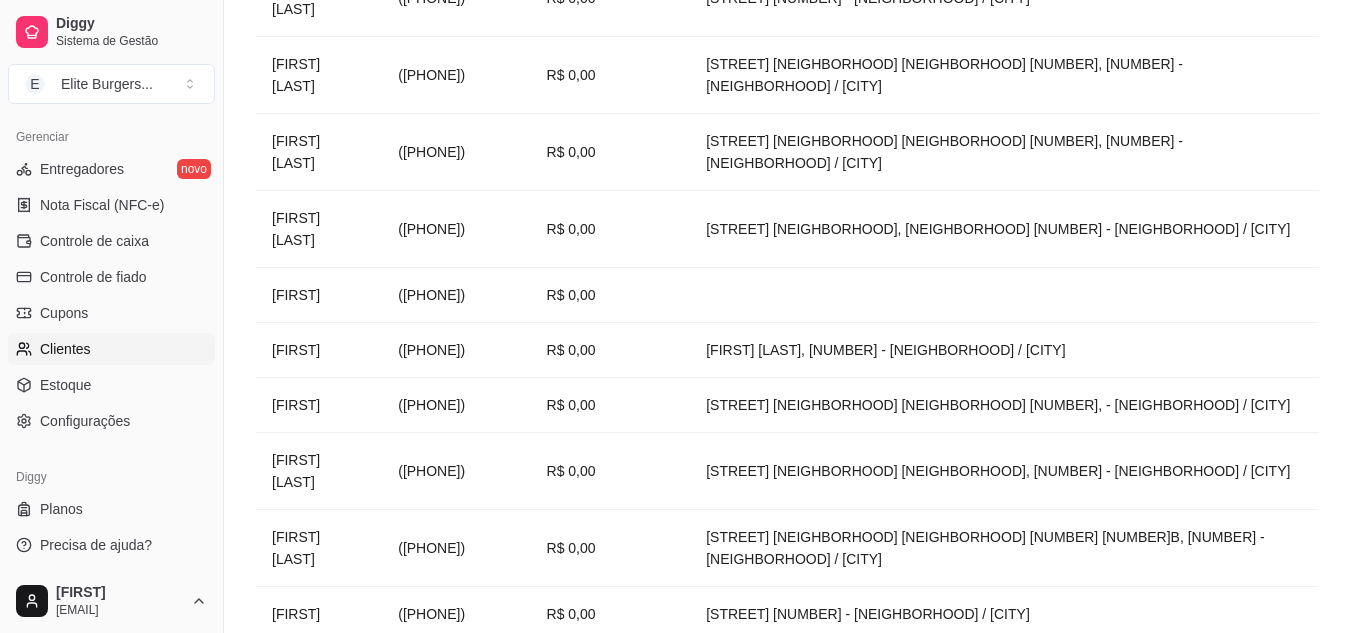 click on "33" at bounding box center [1147, 674] 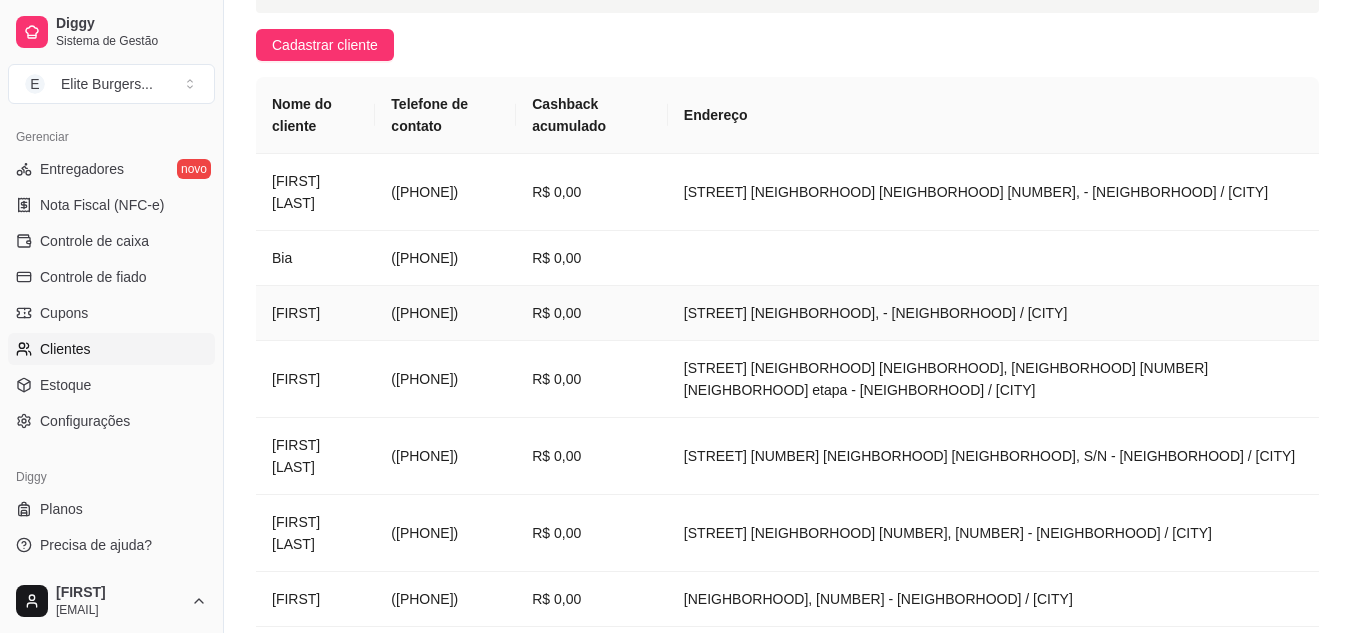 scroll, scrollTop: 465, scrollLeft: 0, axis: vertical 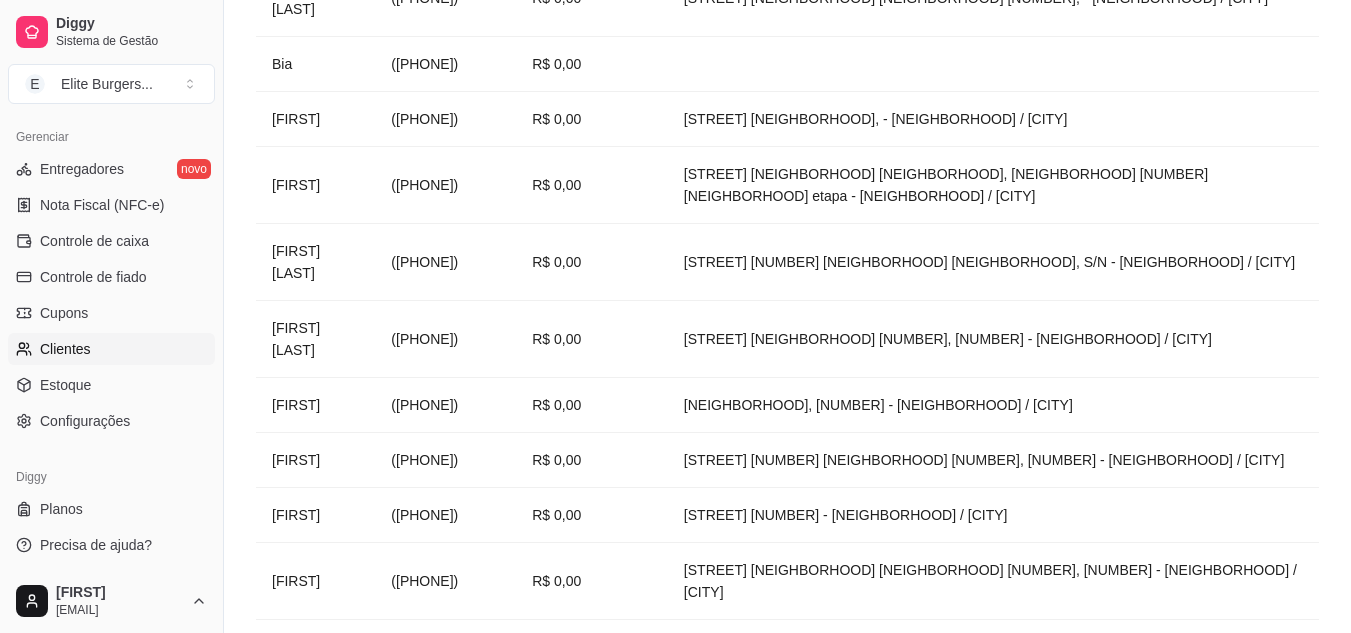 click on "•••" at bounding box center [947, 652] 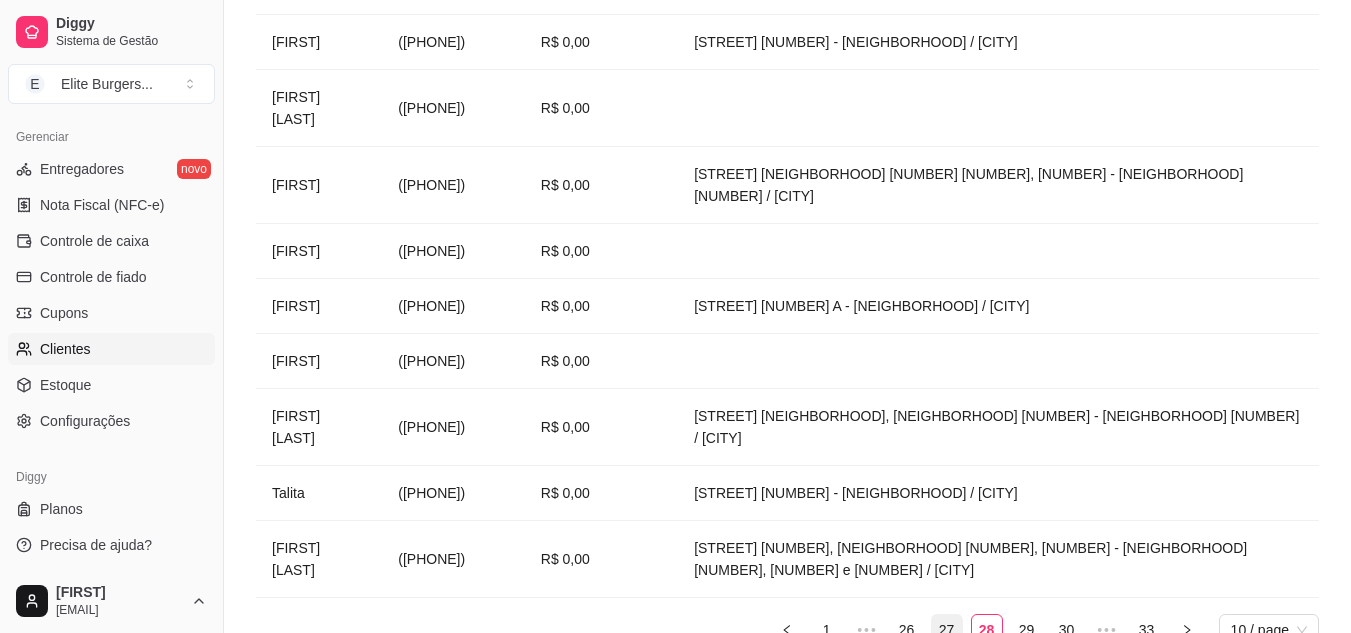 click on "27" at bounding box center [947, 630] 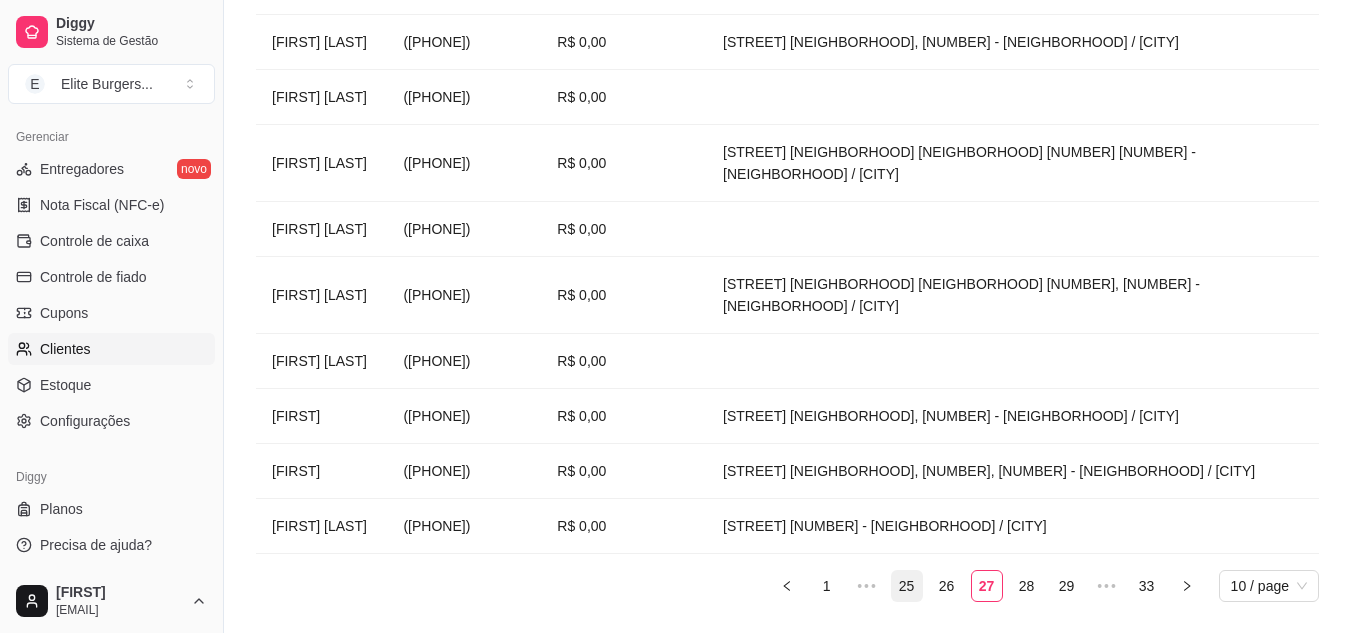 click on "25" at bounding box center [907, 586] 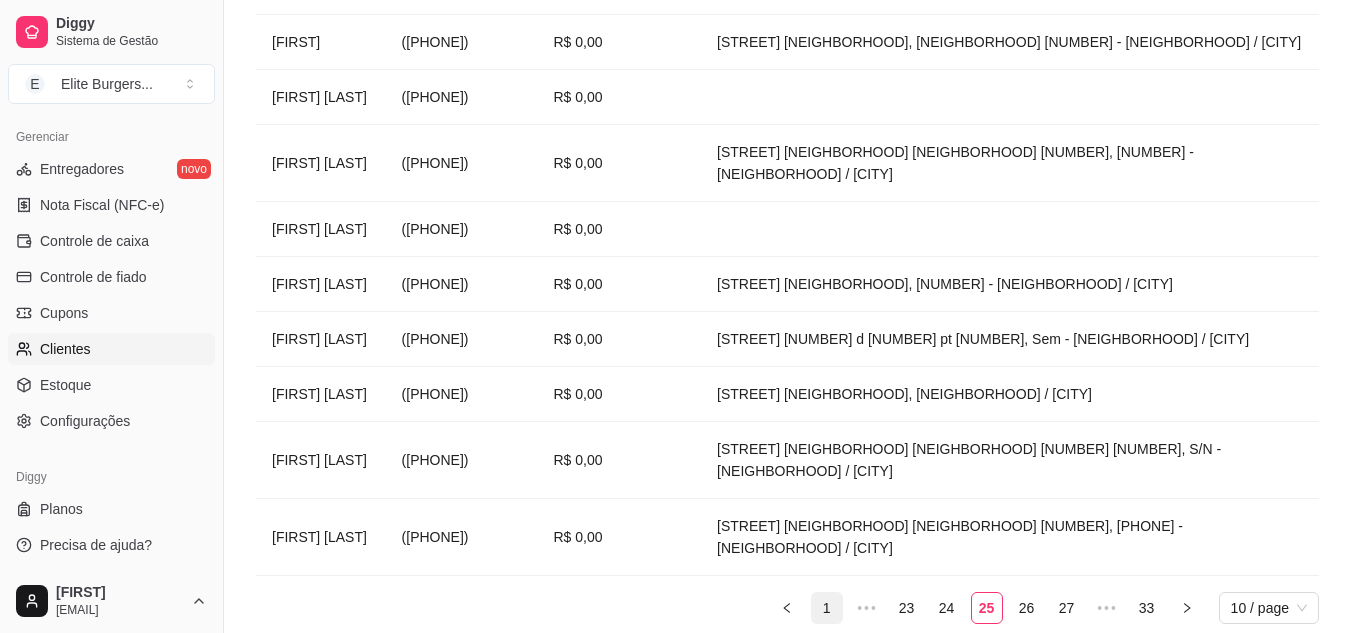 click on "1" at bounding box center (827, 608) 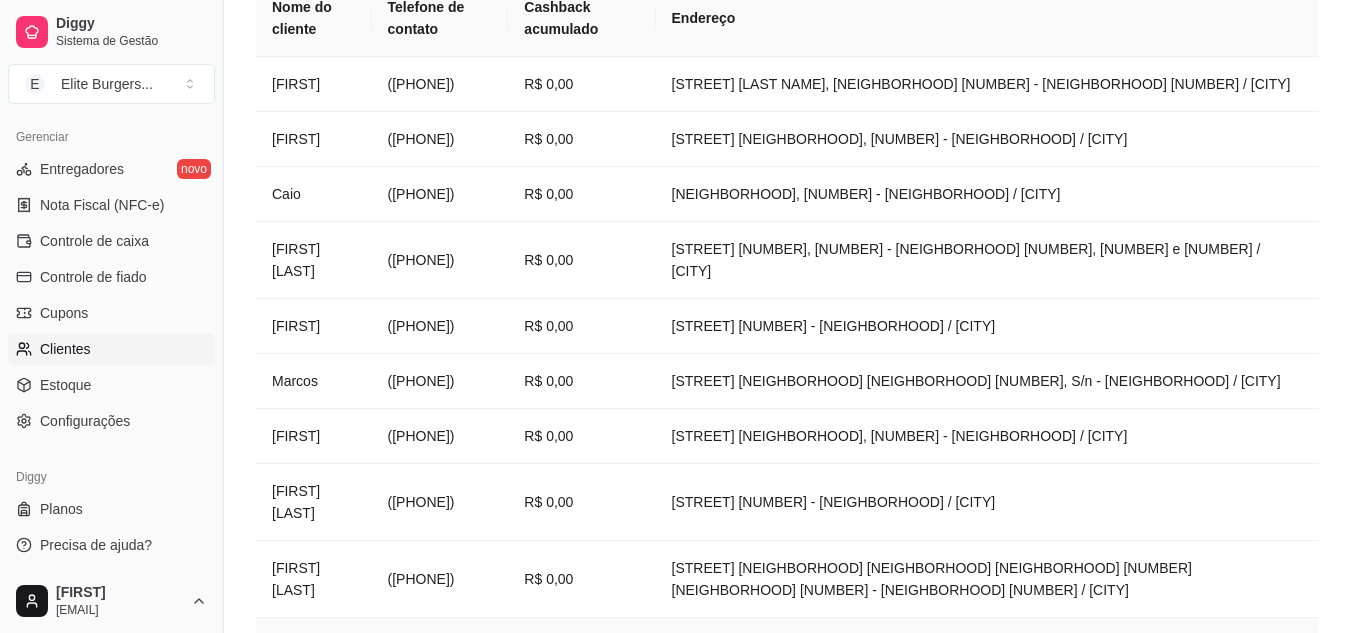 scroll, scrollTop: 465, scrollLeft: 0, axis: vertical 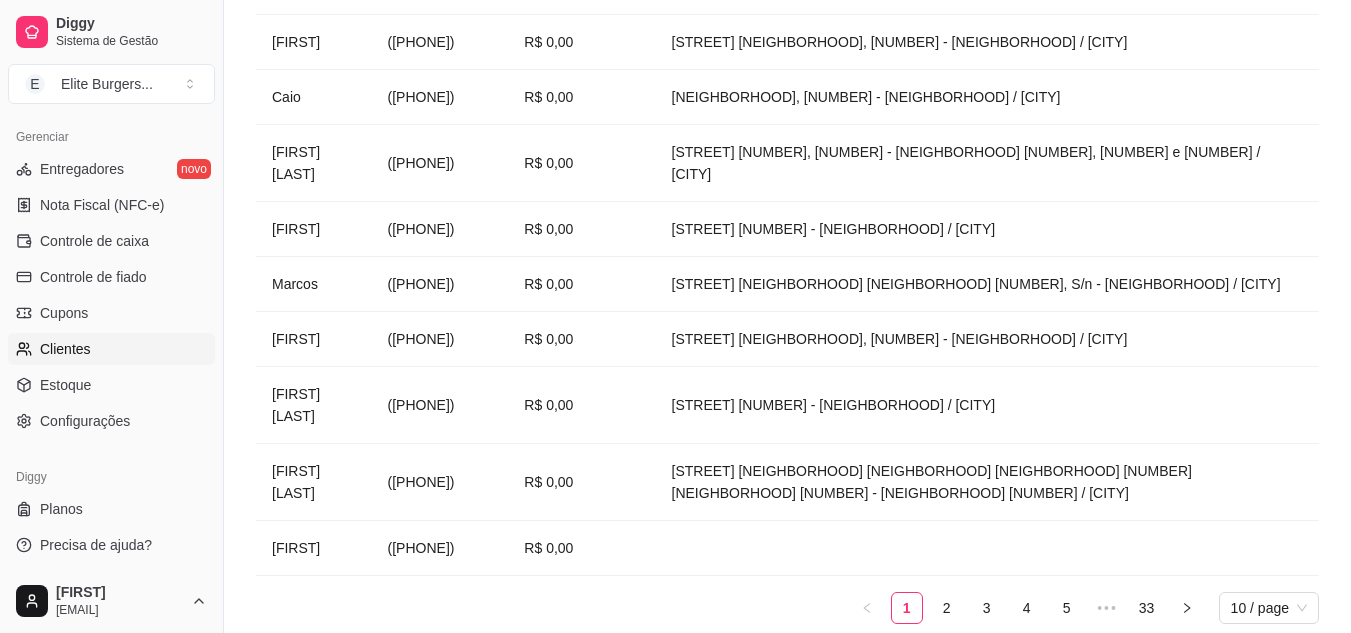 click on "1 2 3 4 5 ••• 33 10 / page 10 / page 20 / page 50 / page 100 / page" at bounding box center (787, 608) 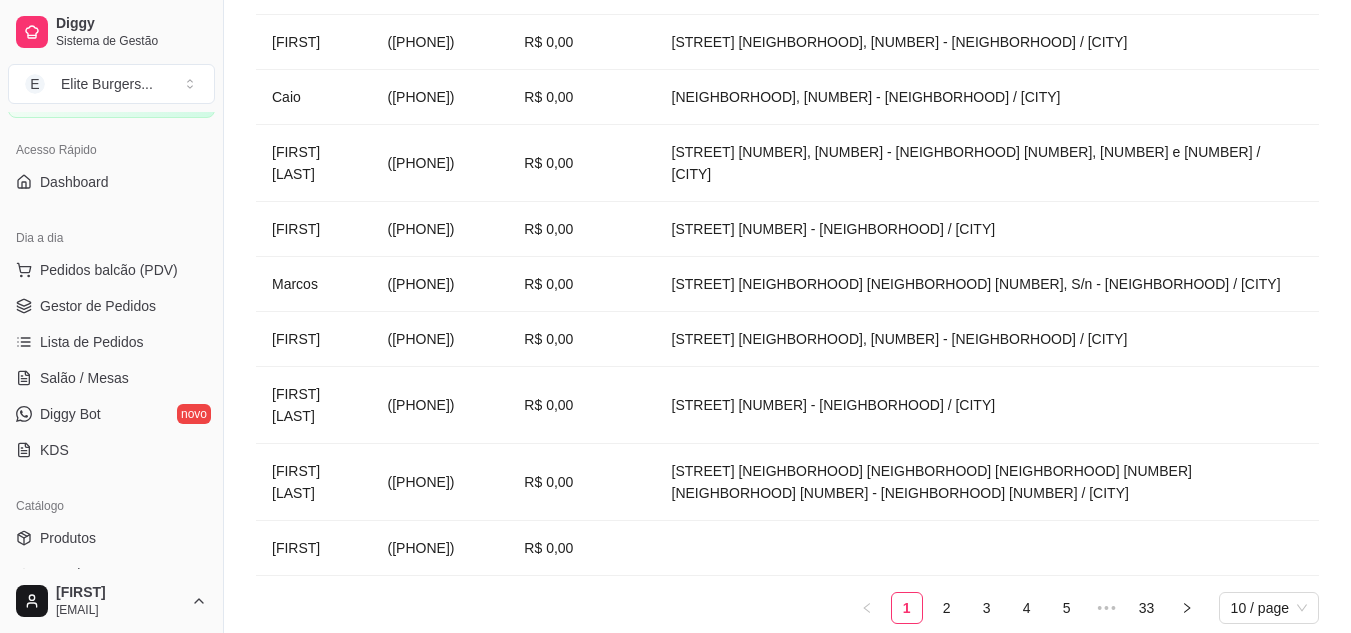 scroll, scrollTop: 106, scrollLeft: 0, axis: vertical 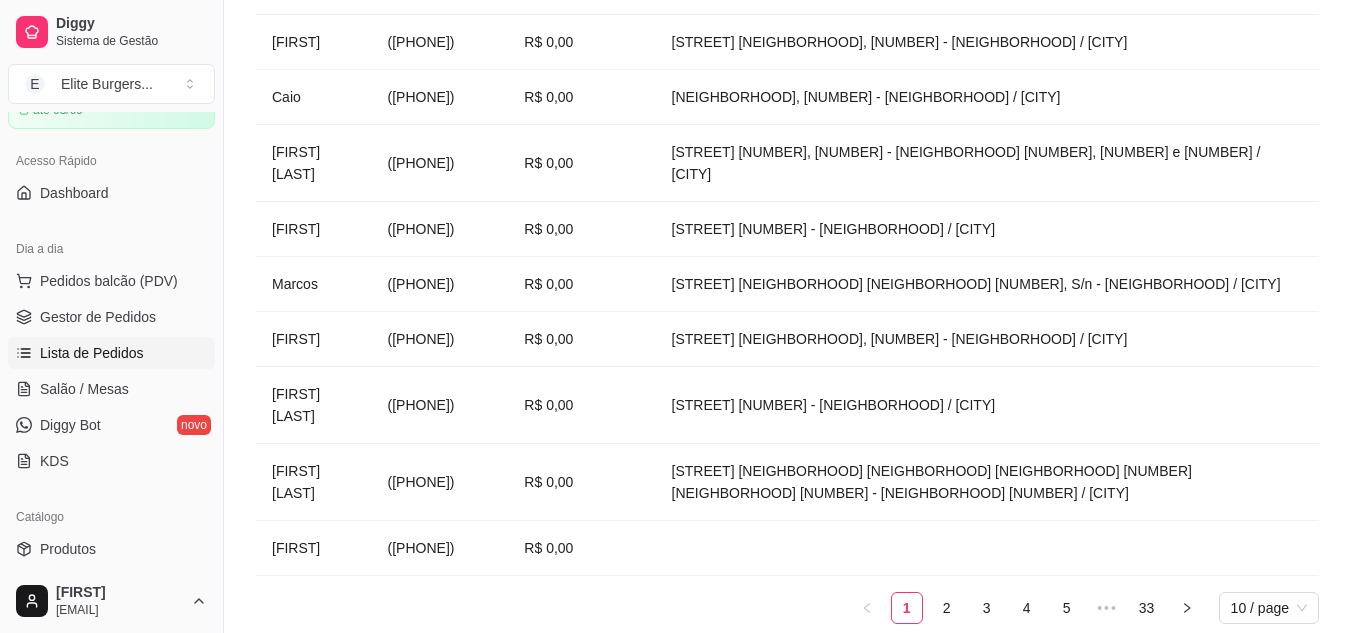 click on "Lista de Pedidos" at bounding box center [92, 353] 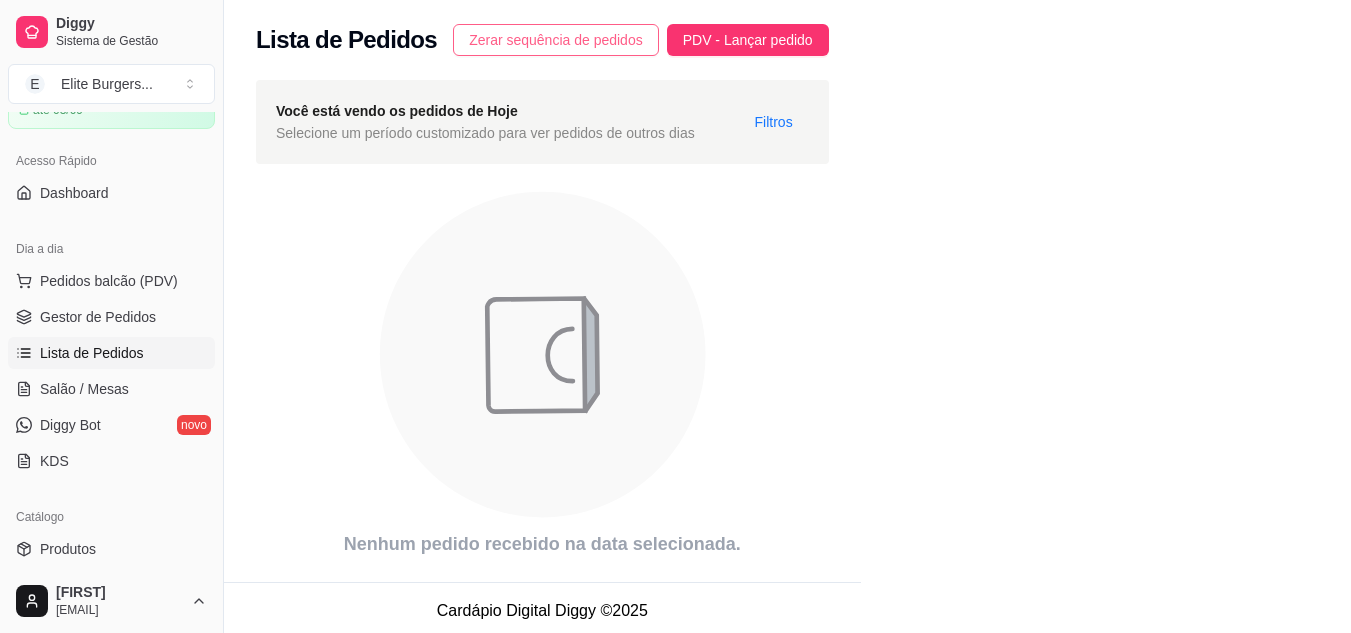 click on "Zerar sequência de pedidos" at bounding box center [556, 40] 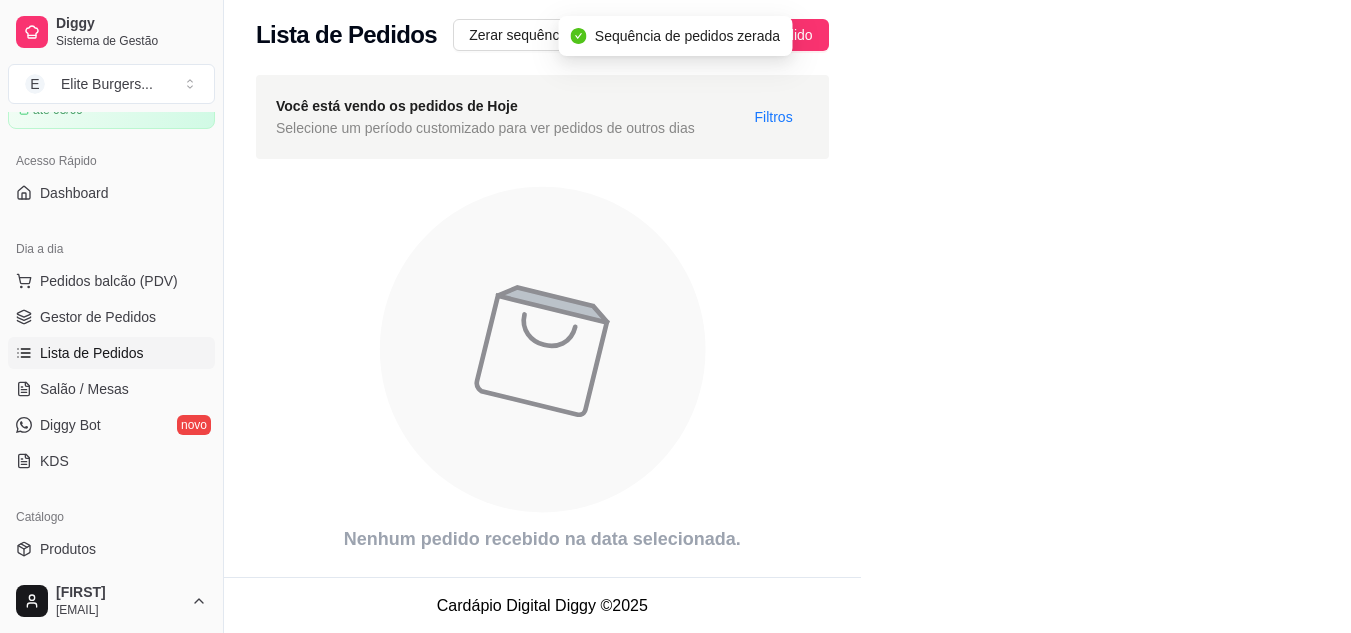 scroll, scrollTop: 6, scrollLeft: 0, axis: vertical 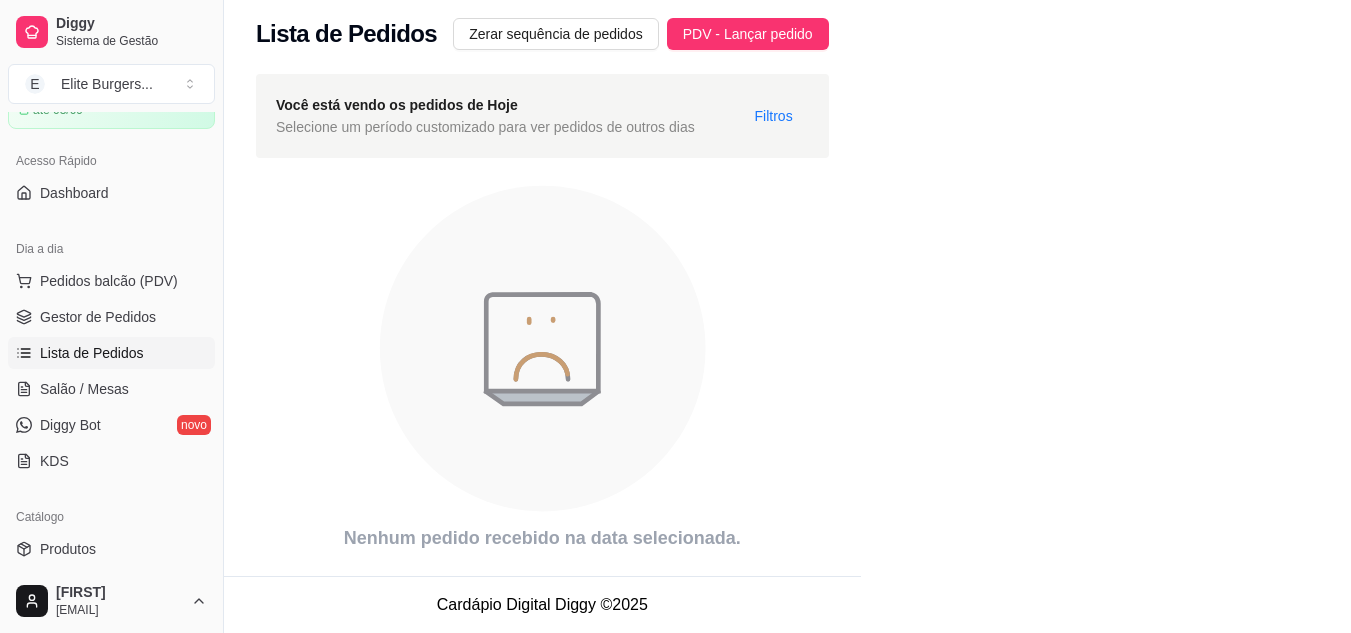 drag, startPoint x: 217, startPoint y: 261, endPoint x: 219, endPoint y: 198, distance: 63.03174 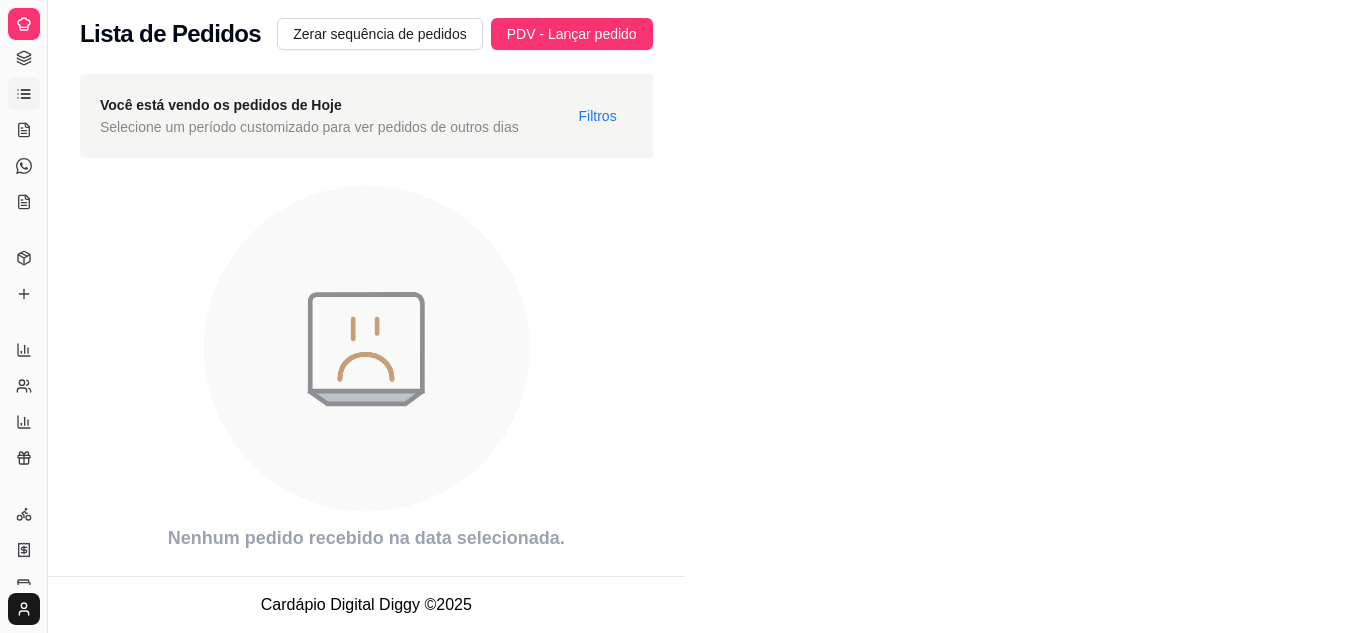 scroll, scrollTop: 0, scrollLeft: 0, axis: both 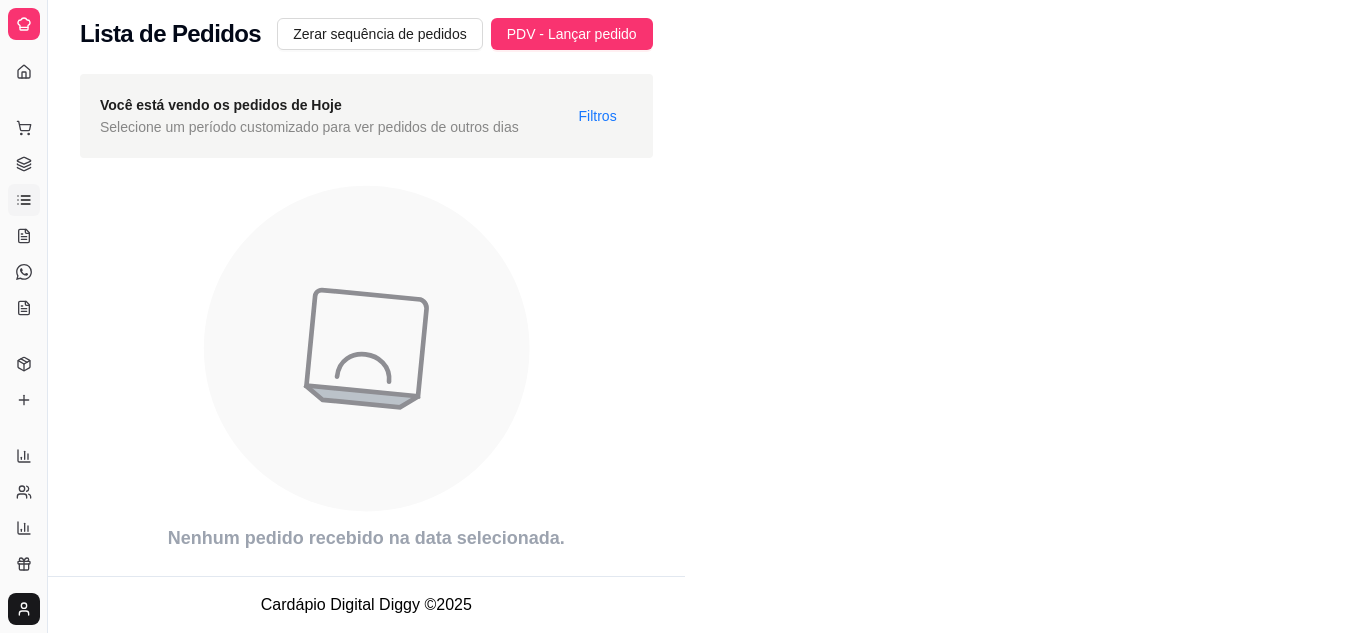 click on "Você está vendo os pedidos de   Hoje Selecione um período customizado para ver pedidos de outros dias Filtros Nenhum pedido recebido na data selecionada." at bounding box center [366, 319] 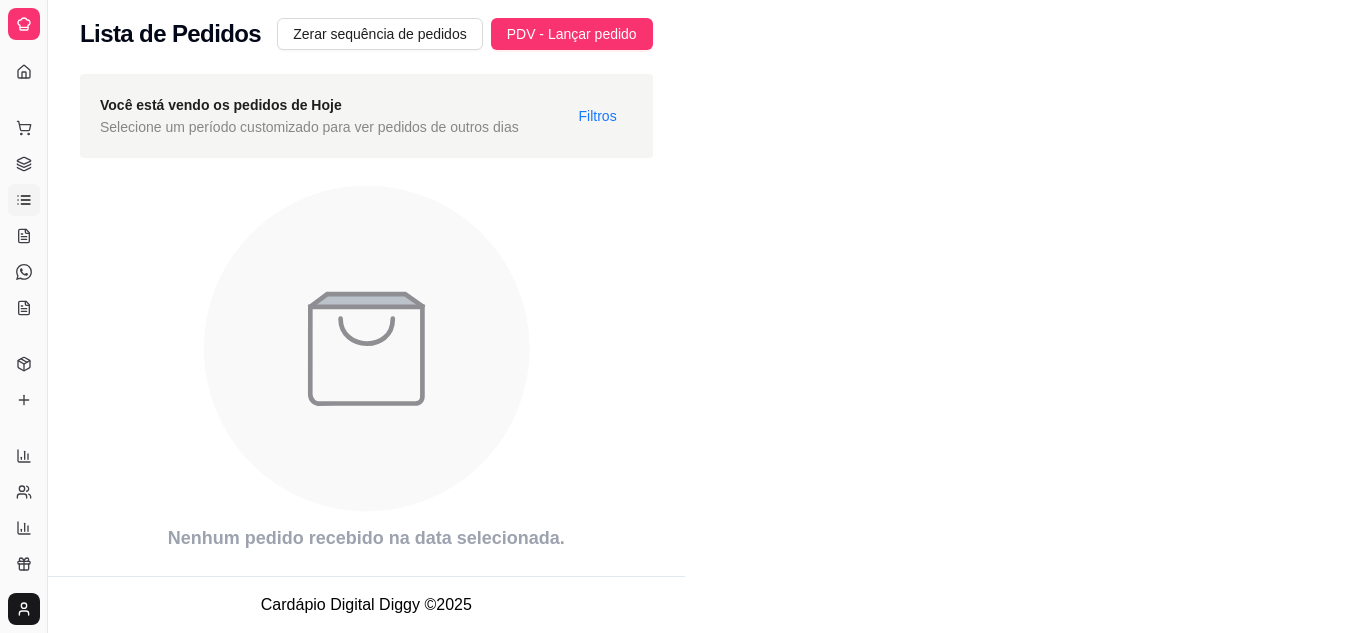 click on "Dia a dia" at bounding box center [23, 96] 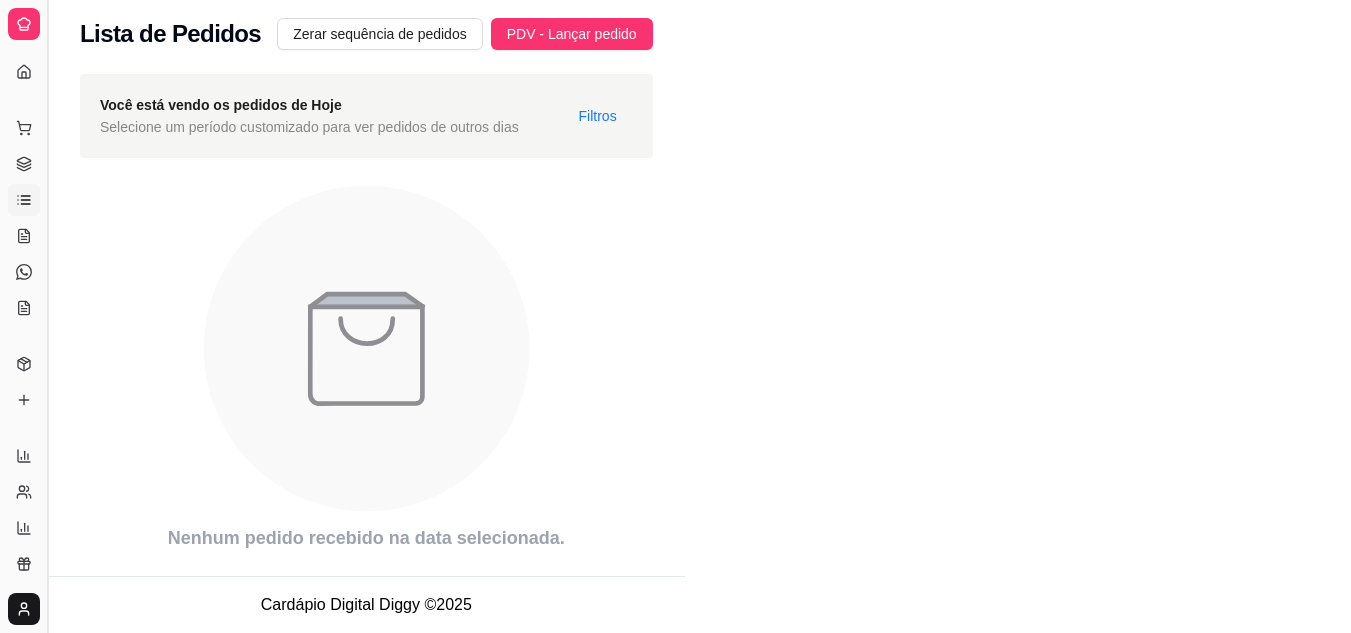 click at bounding box center (47, 316) 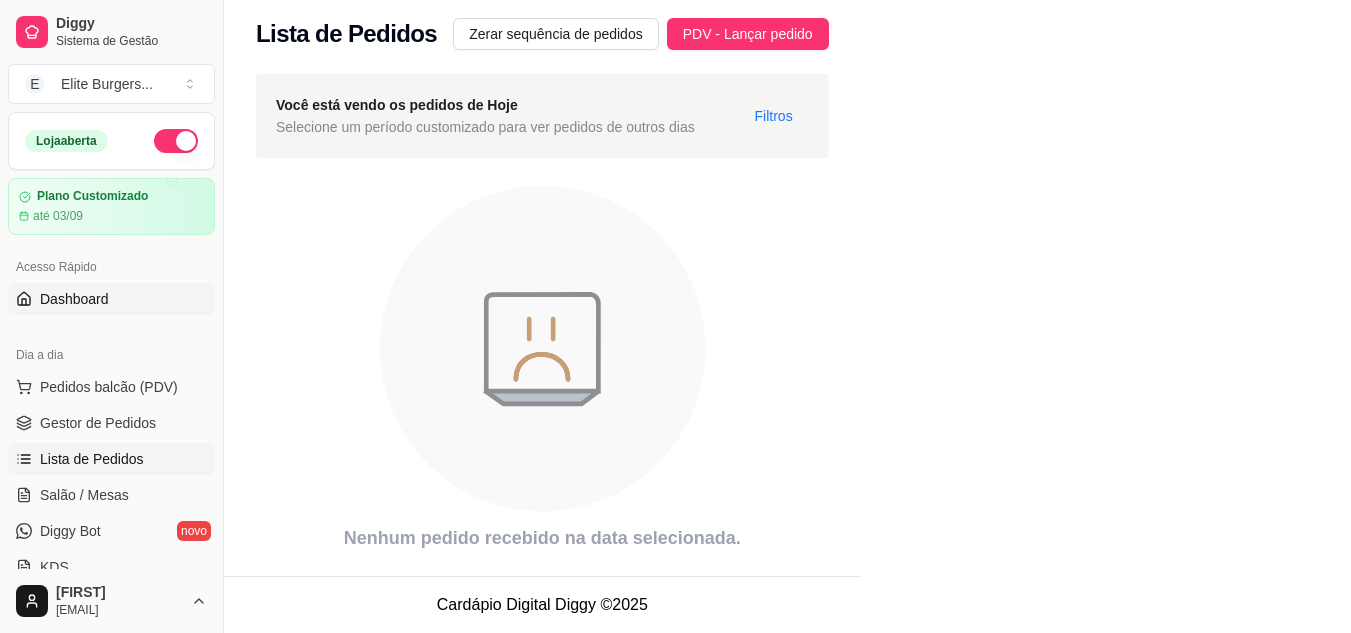 click on "Dashboard" at bounding box center [111, 299] 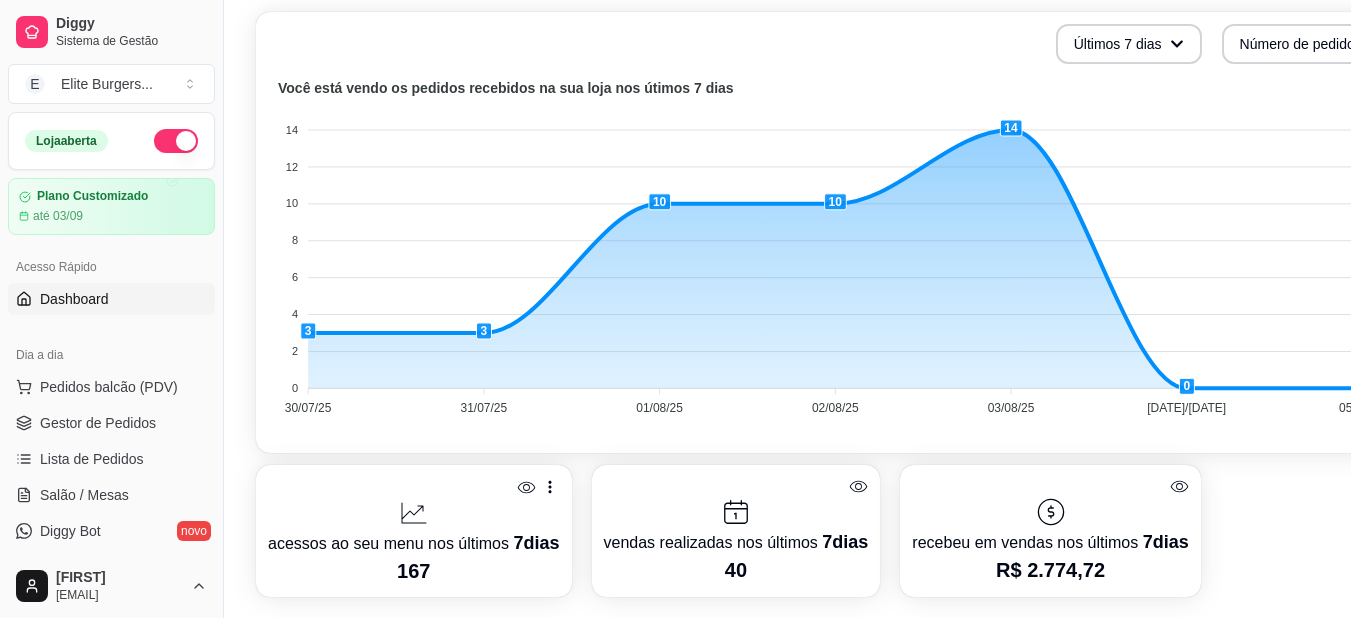 scroll, scrollTop: 500, scrollLeft: 0, axis: vertical 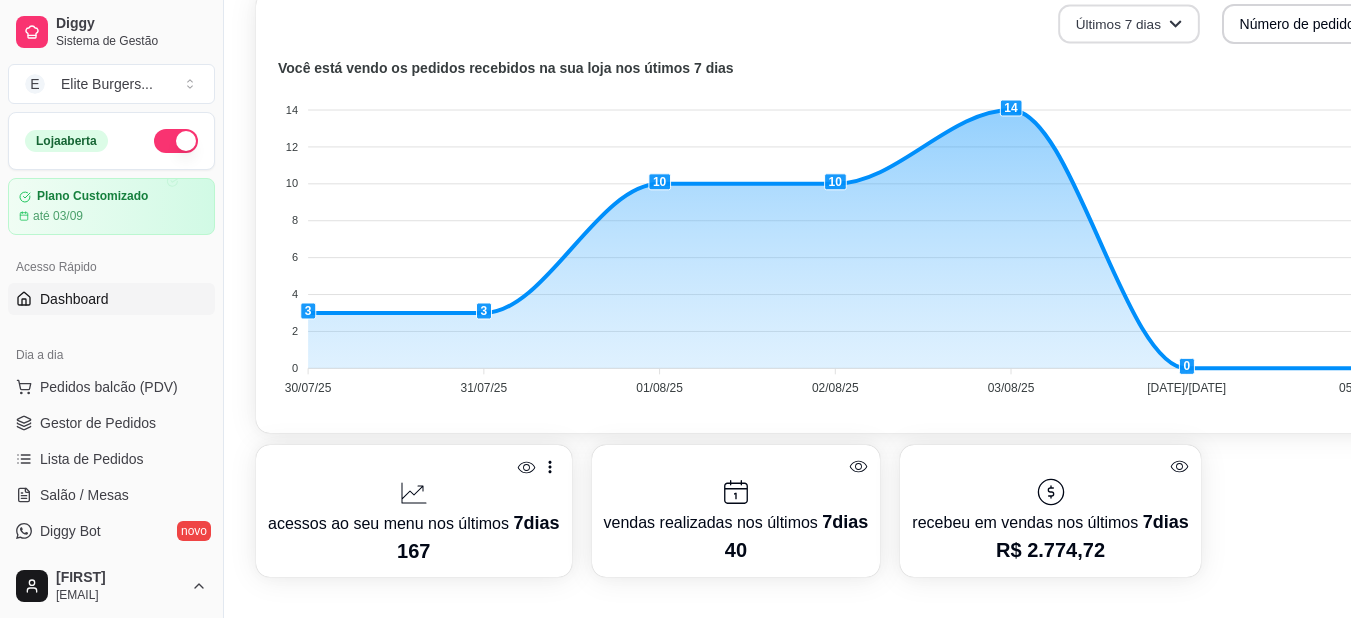 click on "Últimos 7 dias" at bounding box center (1129, 24) 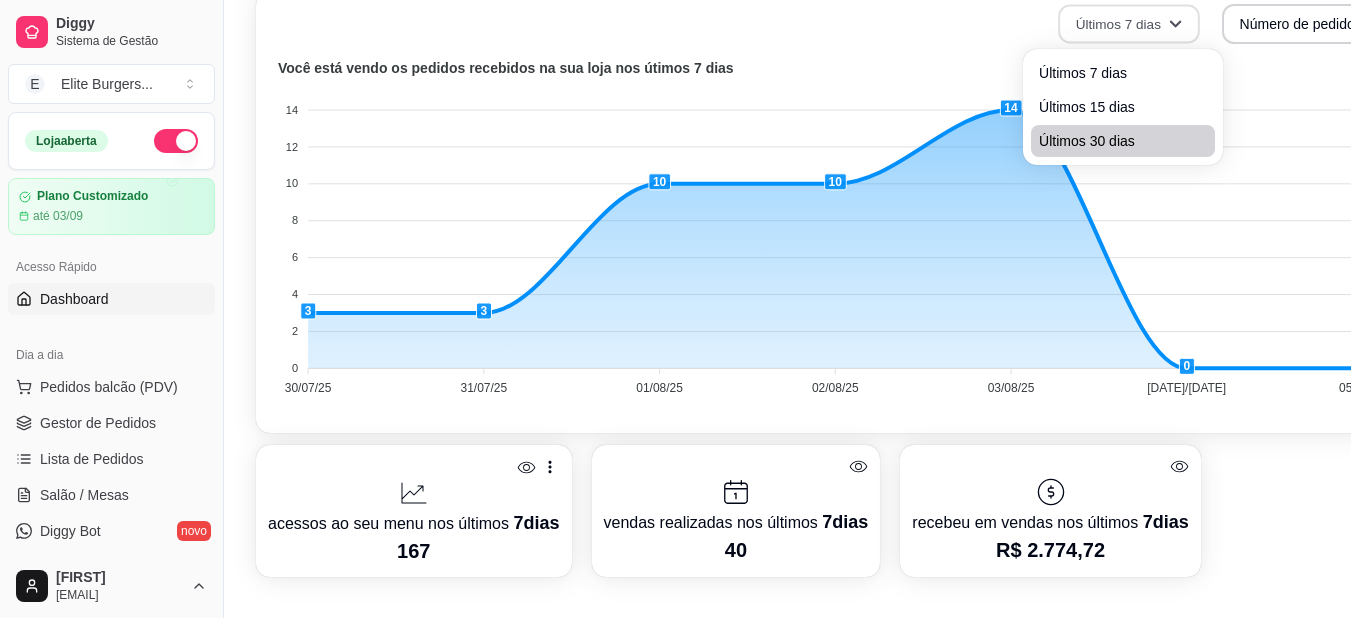 click on "Últimos 30 dias" at bounding box center (1123, 141) 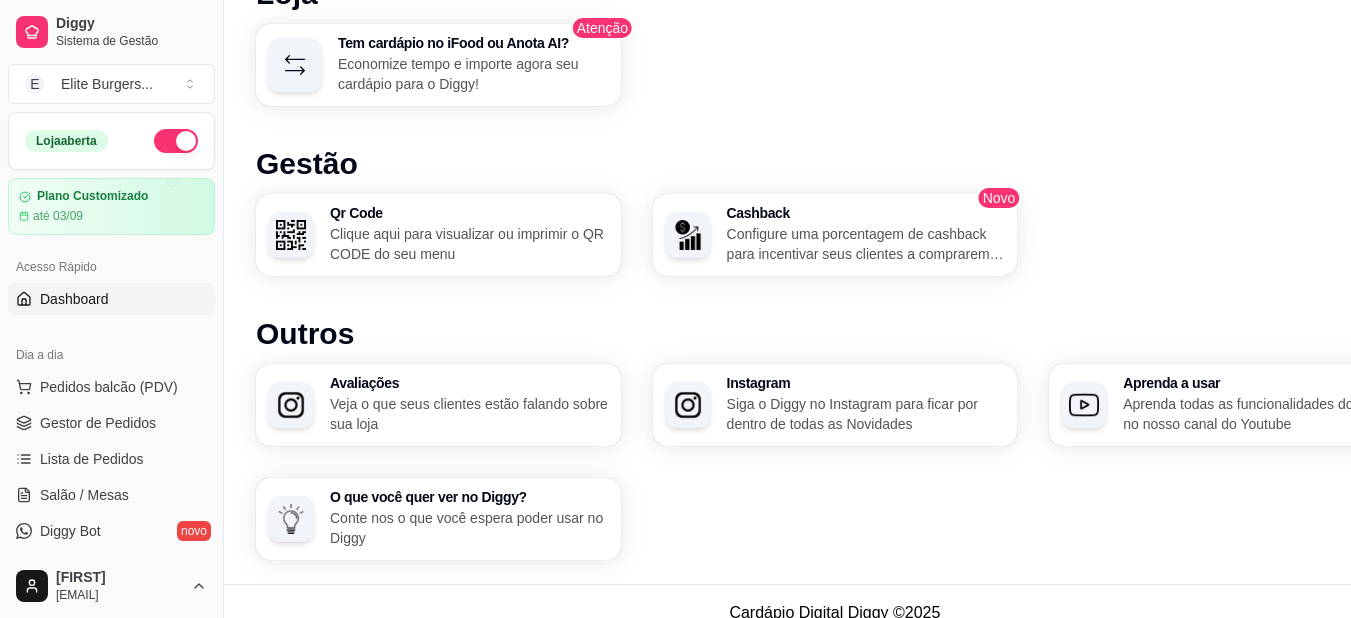 scroll, scrollTop: 1163, scrollLeft: 0, axis: vertical 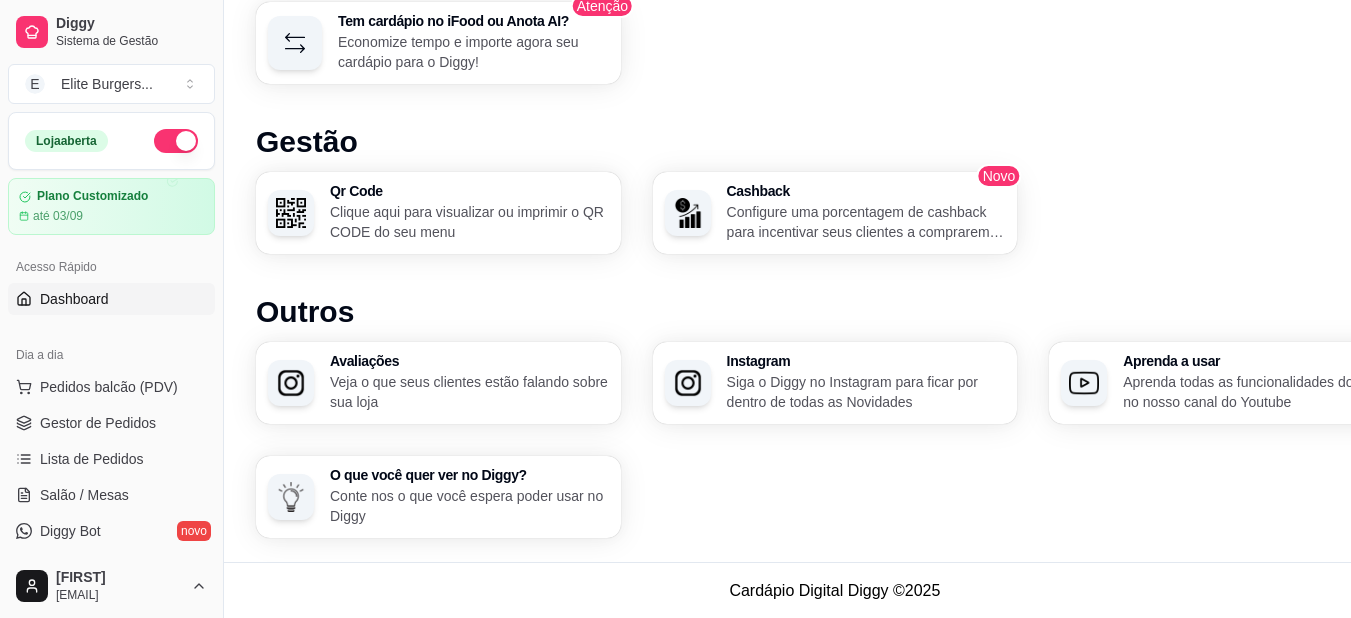 click on "Cashback Configure uma porcentagem de cashback para incentivar seus clientes a comprarem em sua loja" at bounding box center (866, 213) 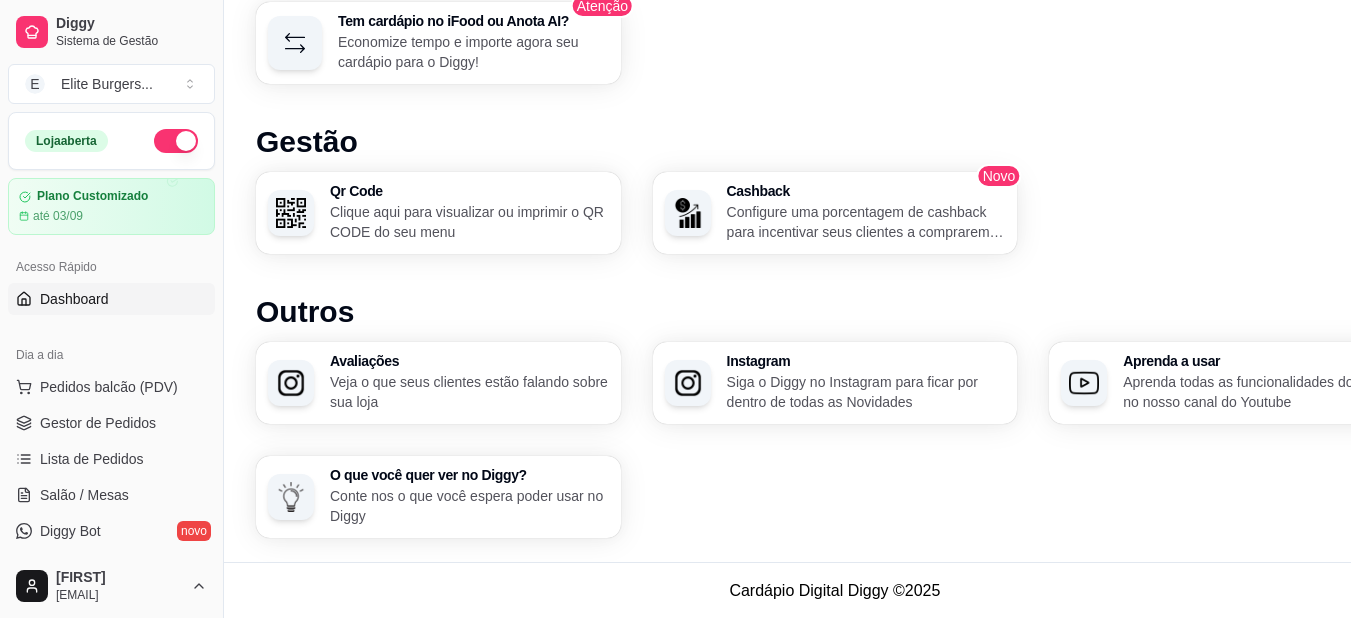 scroll, scrollTop: 1148, scrollLeft: 0, axis: vertical 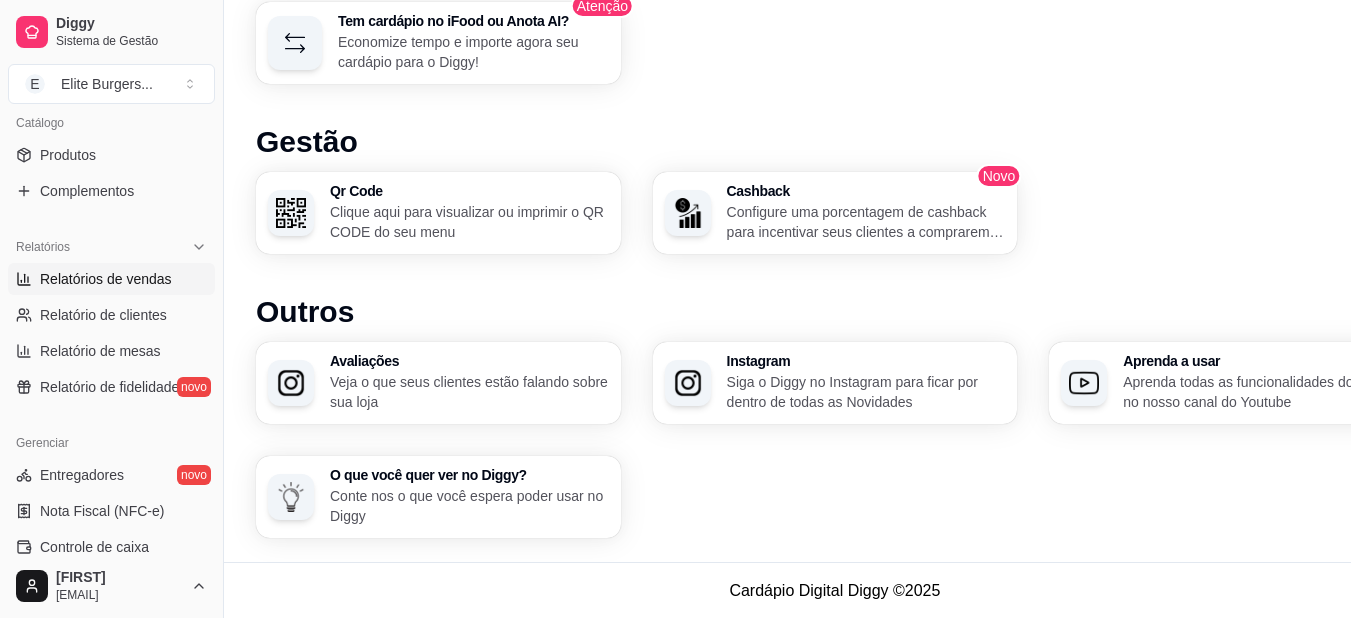 click on "Relatórios de vendas" at bounding box center [106, 279] 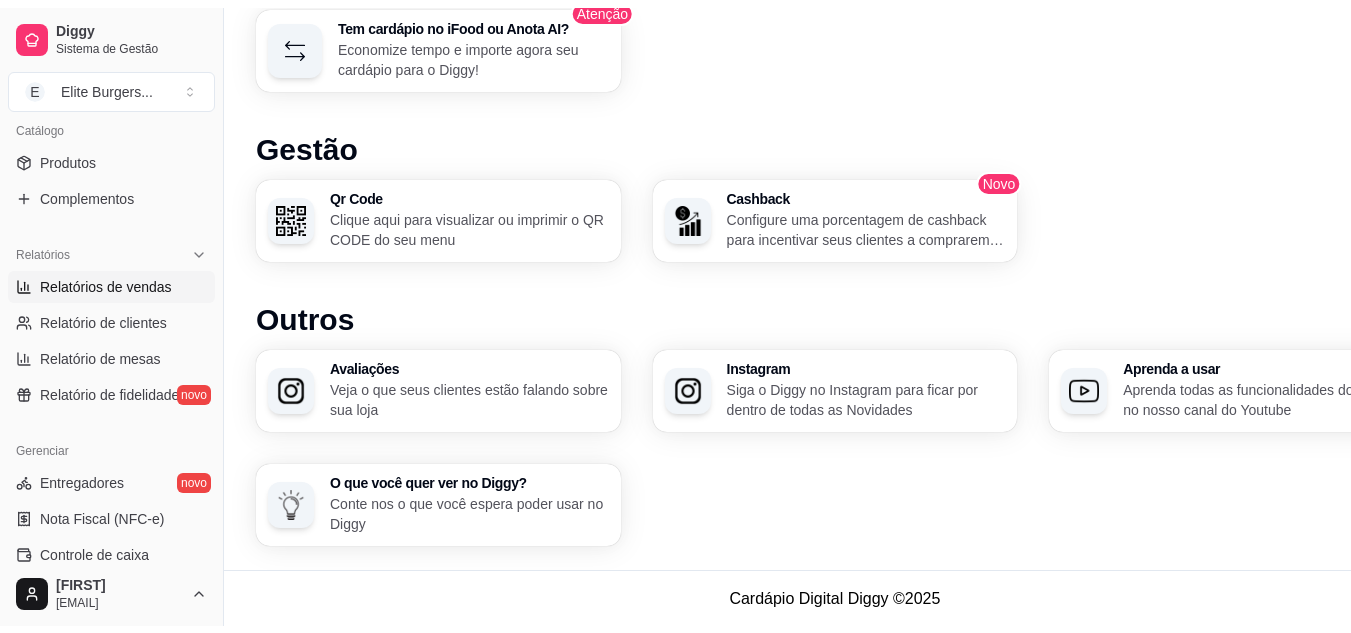 scroll, scrollTop: 0, scrollLeft: 0, axis: both 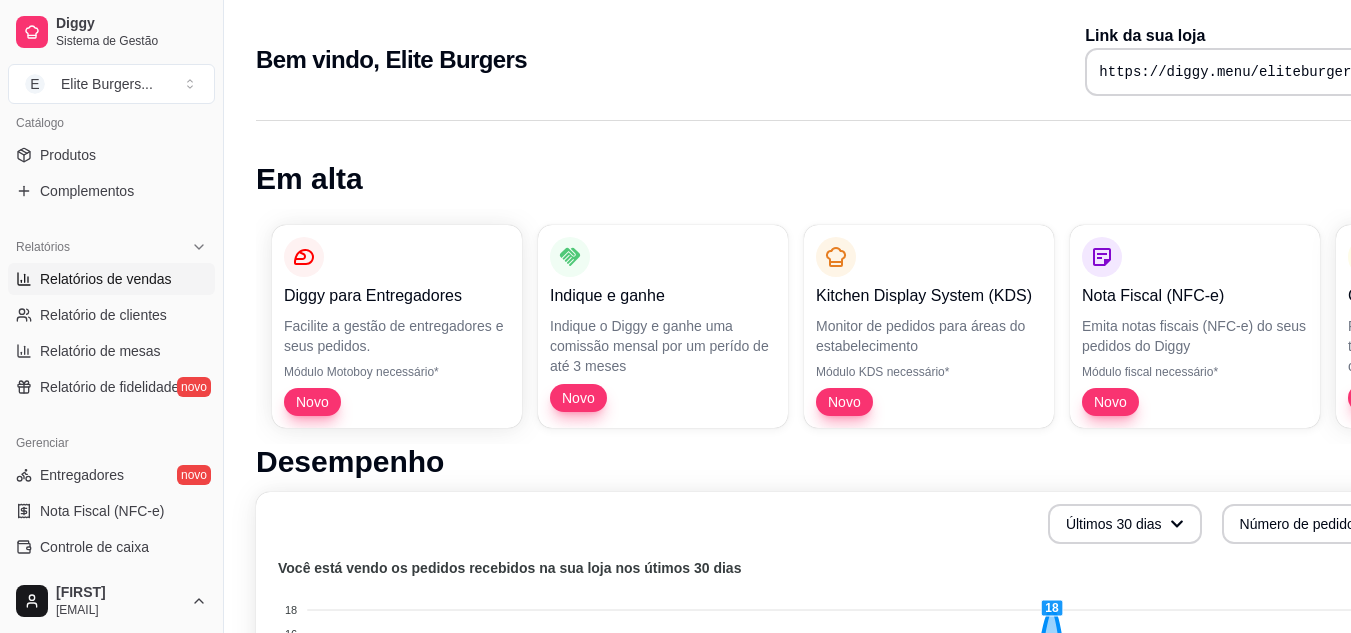 select on "ALL" 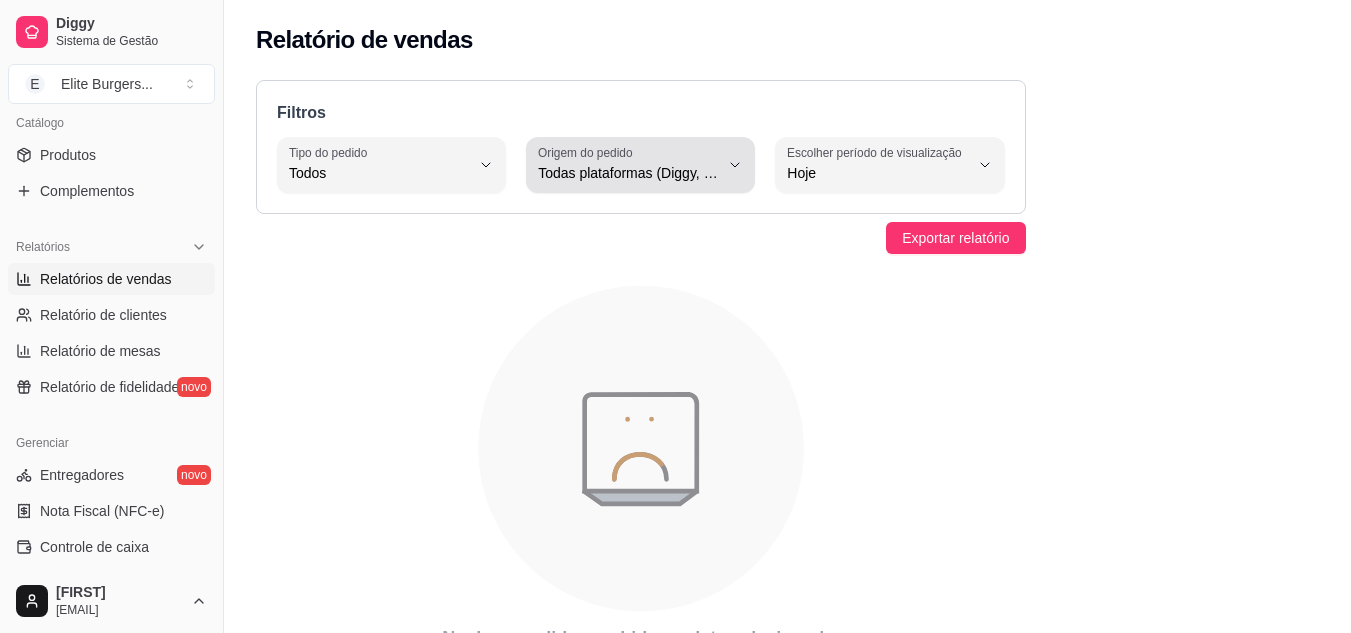 click on "Todas plataformas (Diggy, iFood)" at bounding box center (628, 173) 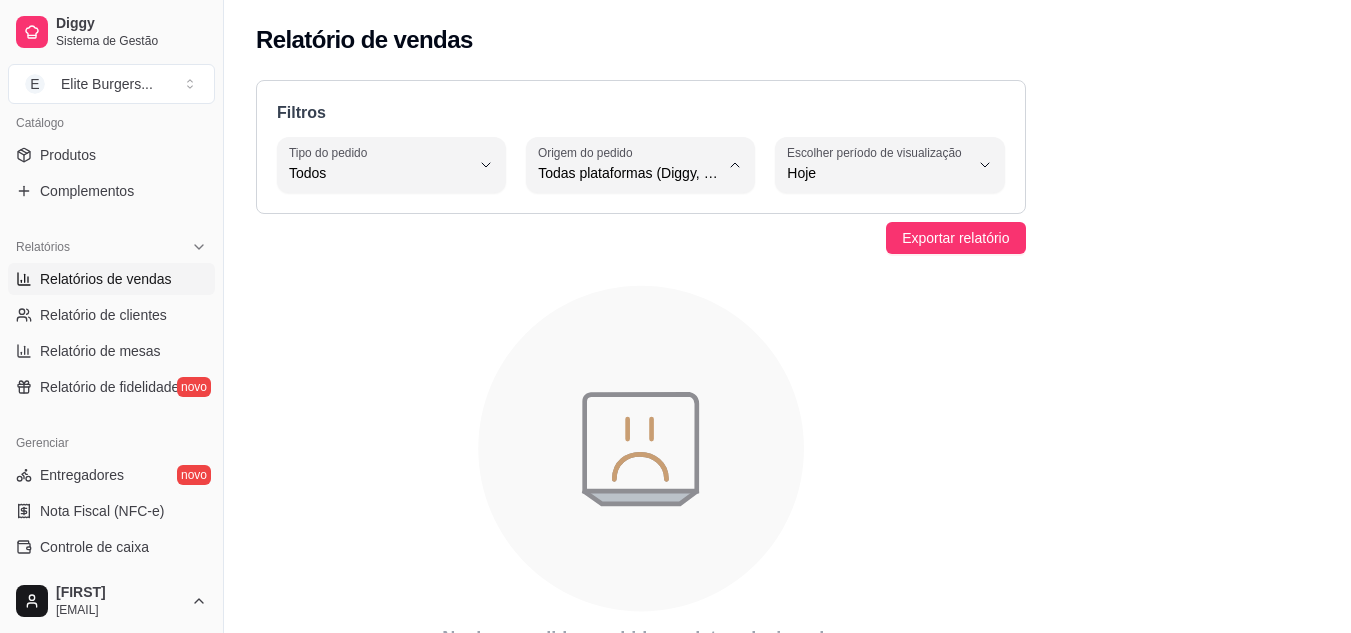 click on "Diggy" at bounding box center [628, 253] 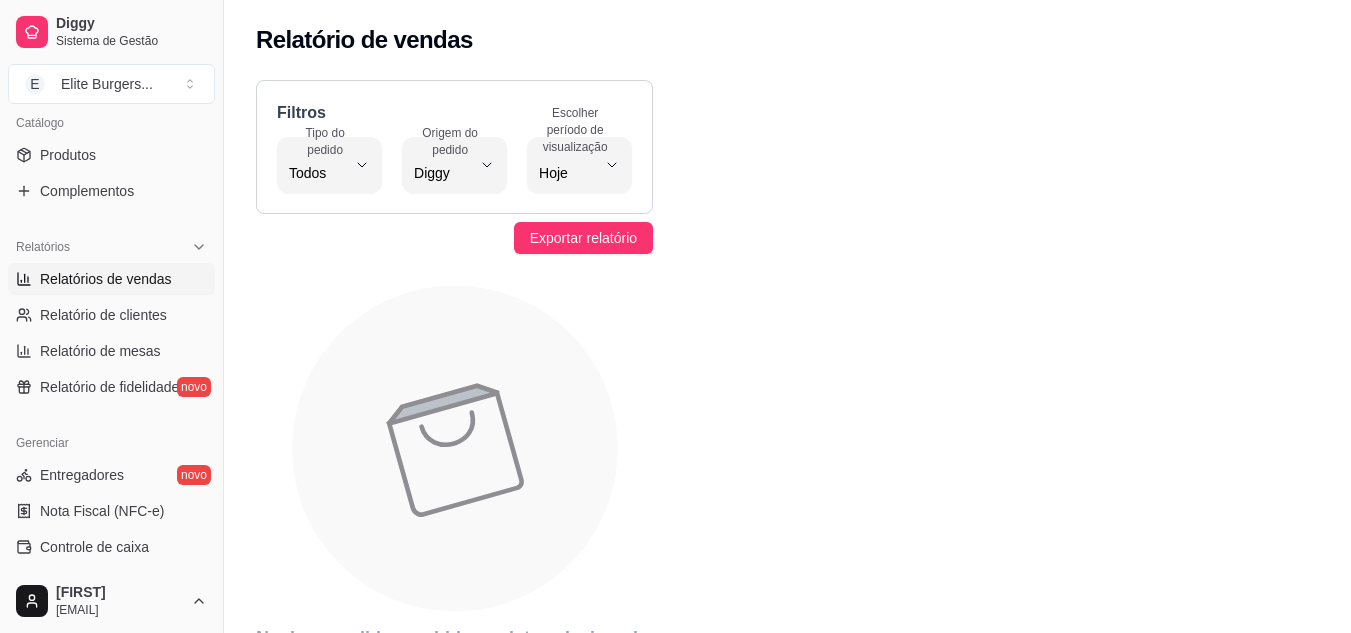 drag, startPoint x: 216, startPoint y: 389, endPoint x: 209, endPoint y: 424, distance: 35.69314 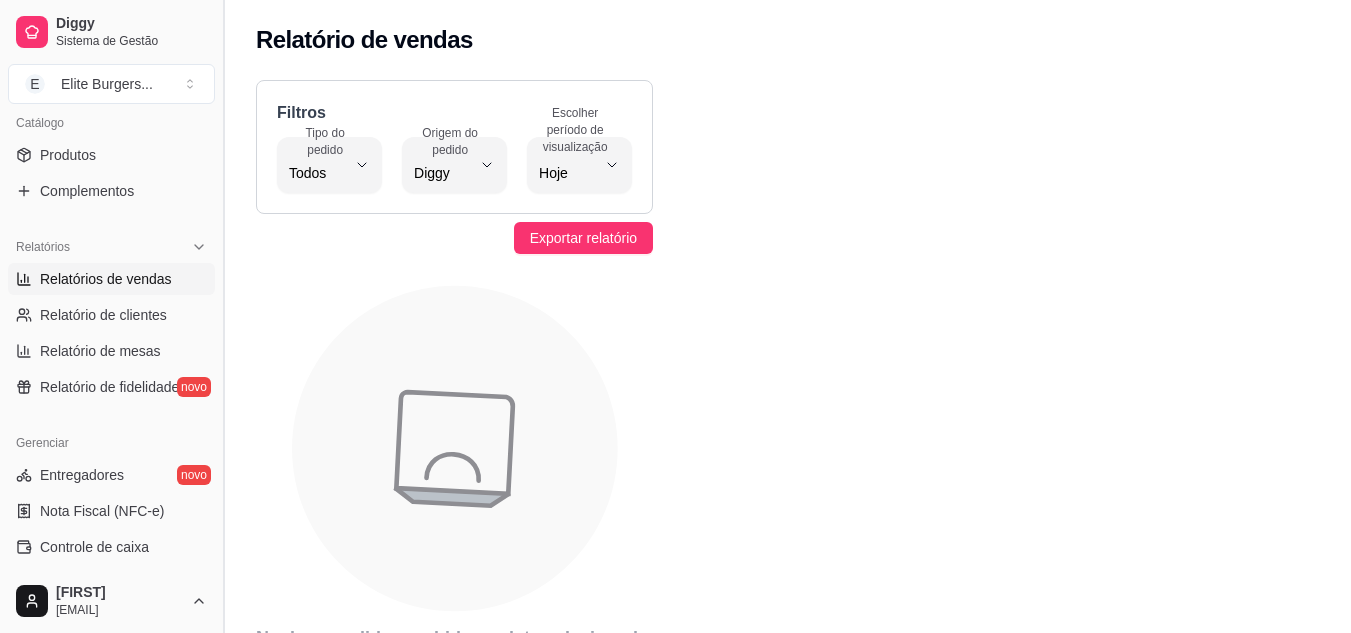 drag, startPoint x: 215, startPoint y: 403, endPoint x: 216, endPoint y: 447, distance: 44.011364 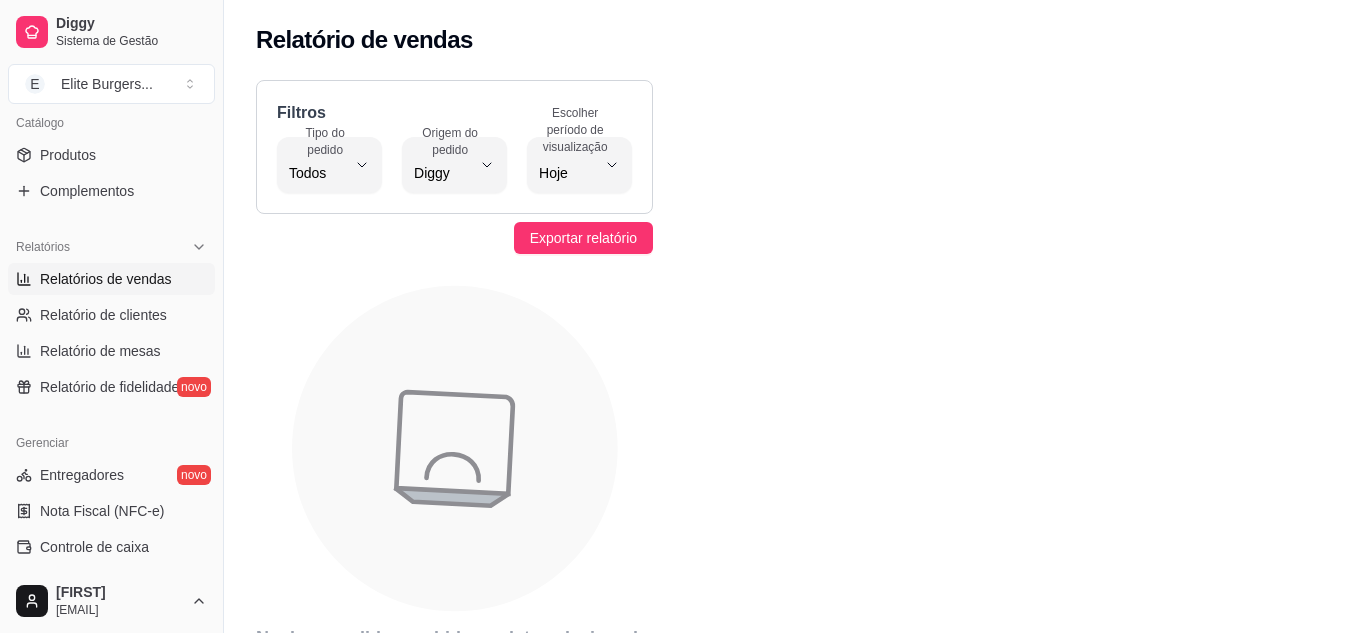 scroll, scrollTop: 369, scrollLeft: 0, axis: vertical 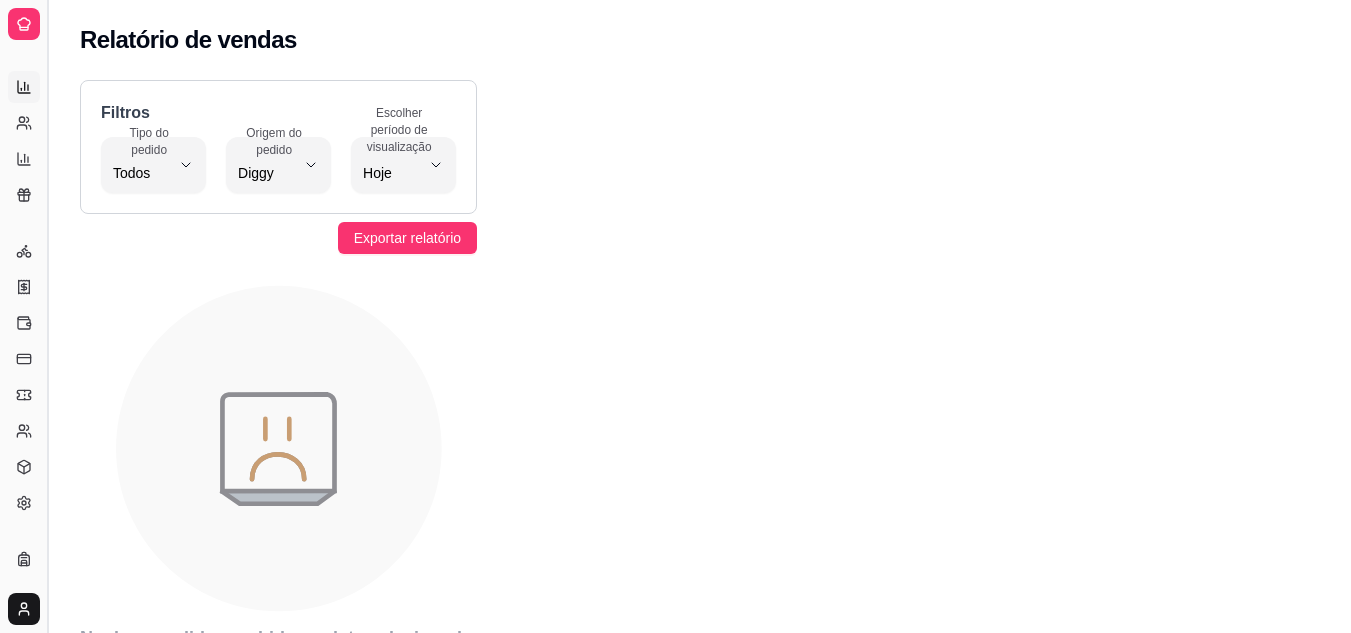 click at bounding box center (47, 316) 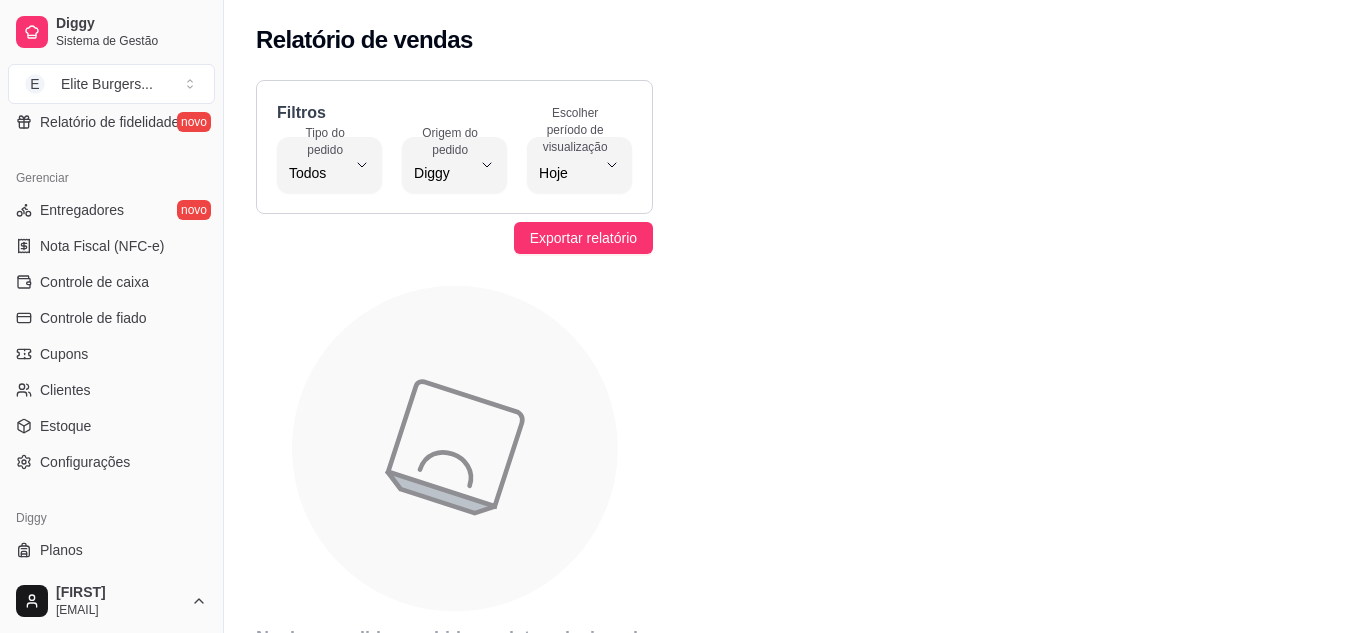 scroll, scrollTop: 806, scrollLeft: 0, axis: vertical 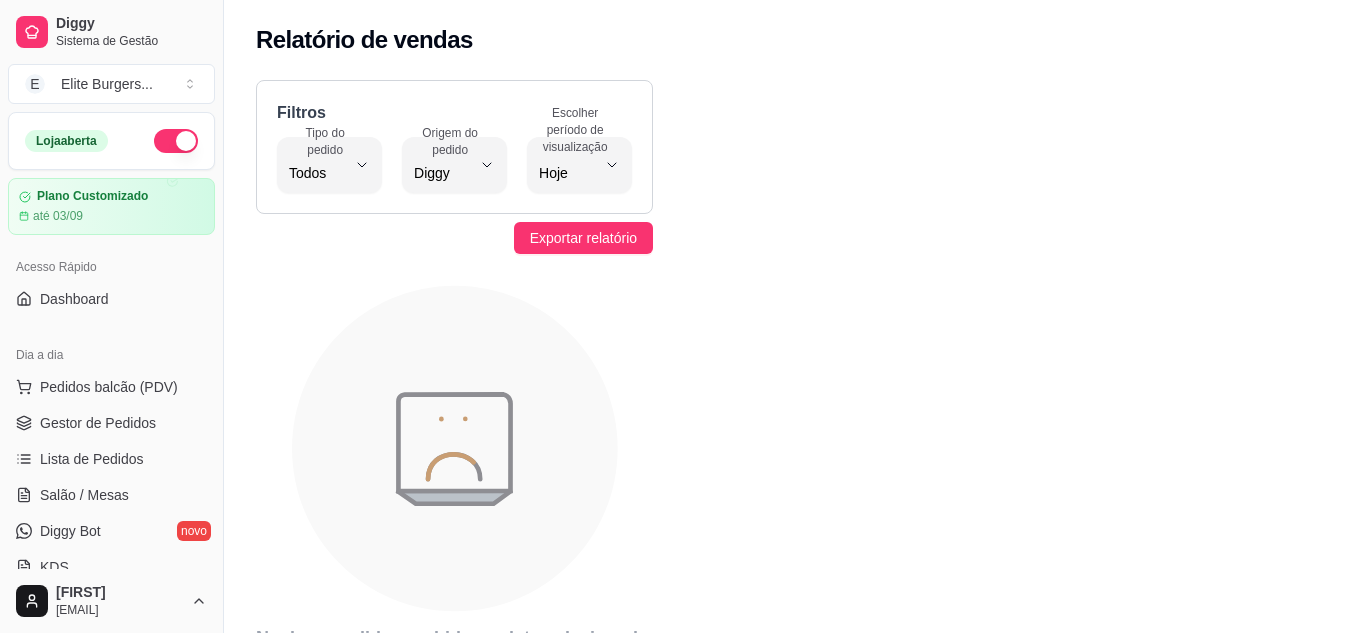 drag, startPoint x: 884, startPoint y: 185, endPoint x: 859, endPoint y: 147, distance: 45.486263 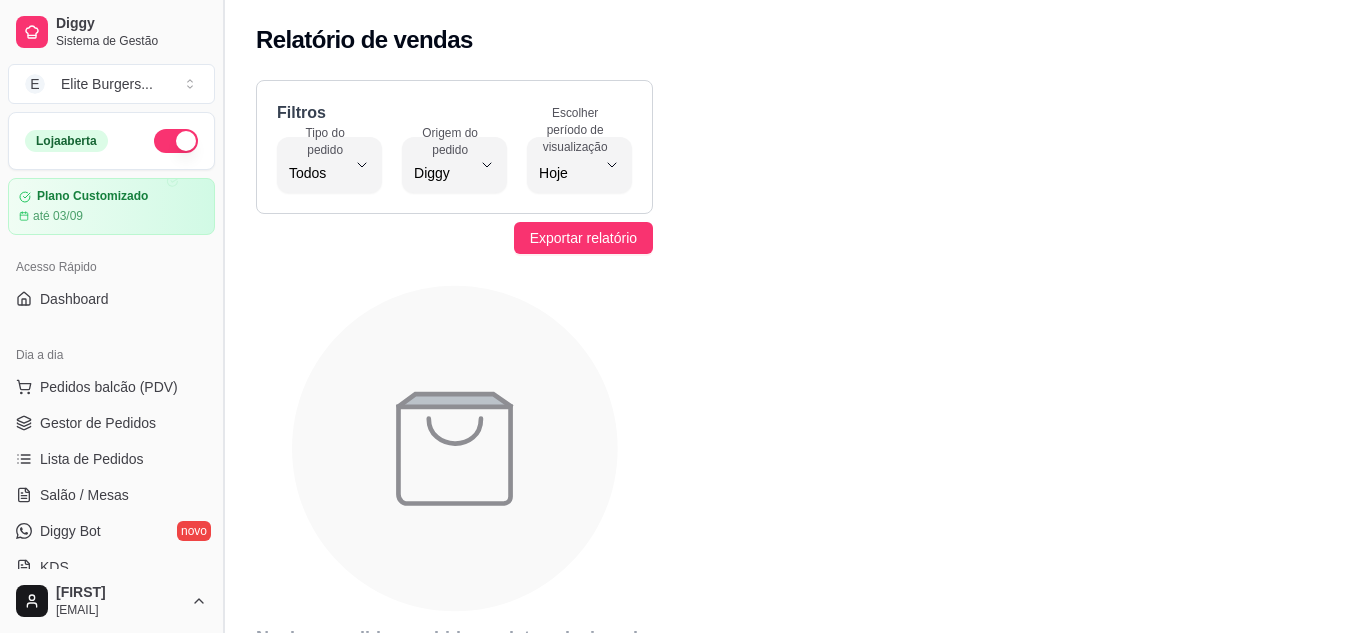 drag, startPoint x: 218, startPoint y: 212, endPoint x: 222, endPoint y: 240, distance: 28.284271 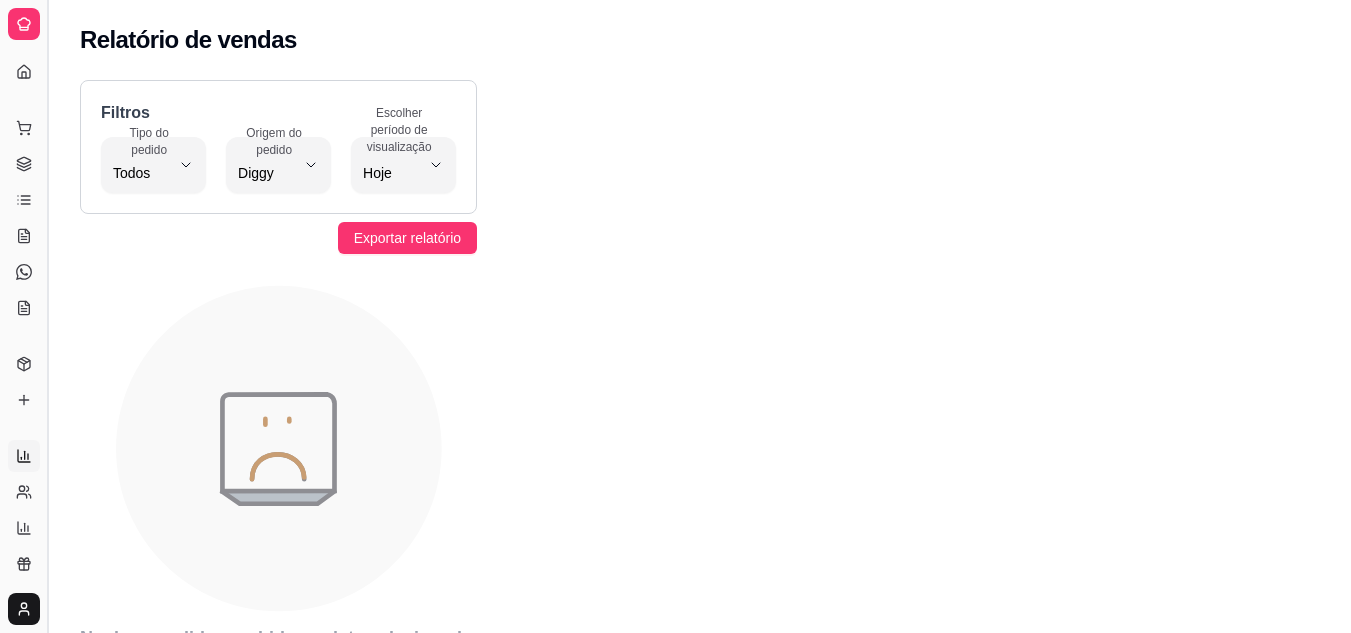 click at bounding box center [47, 316] 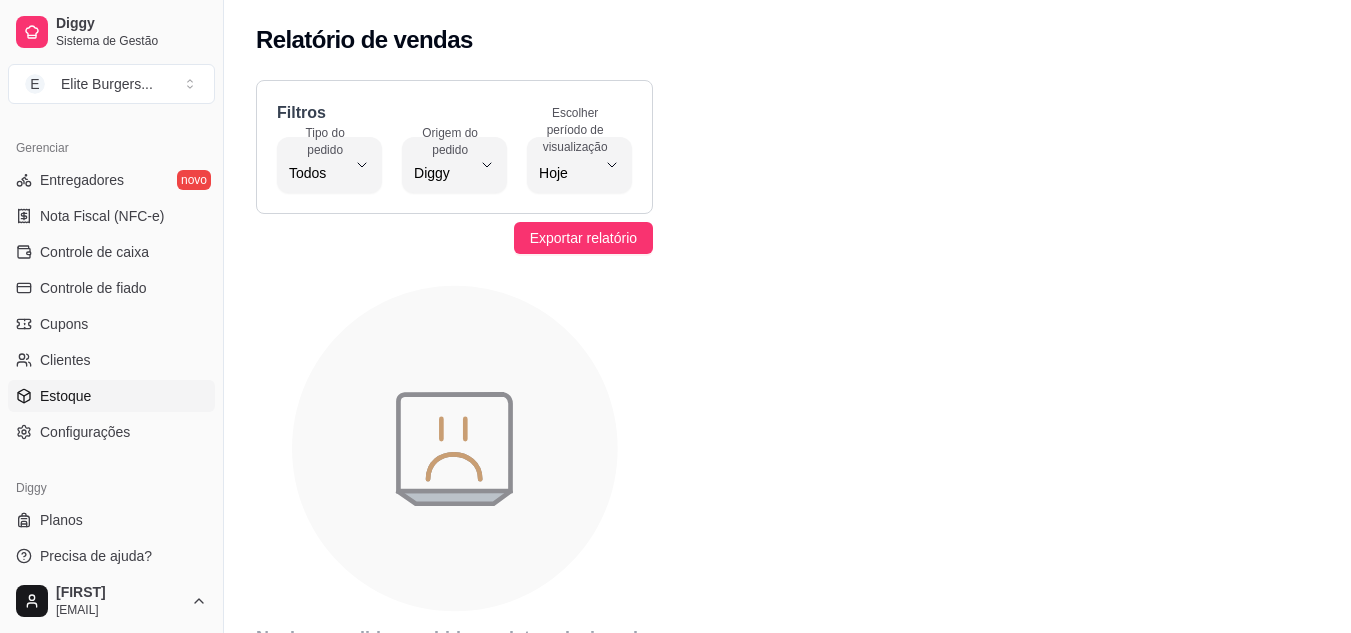 scroll, scrollTop: 800, scrollLeft: 0, axis: vertical 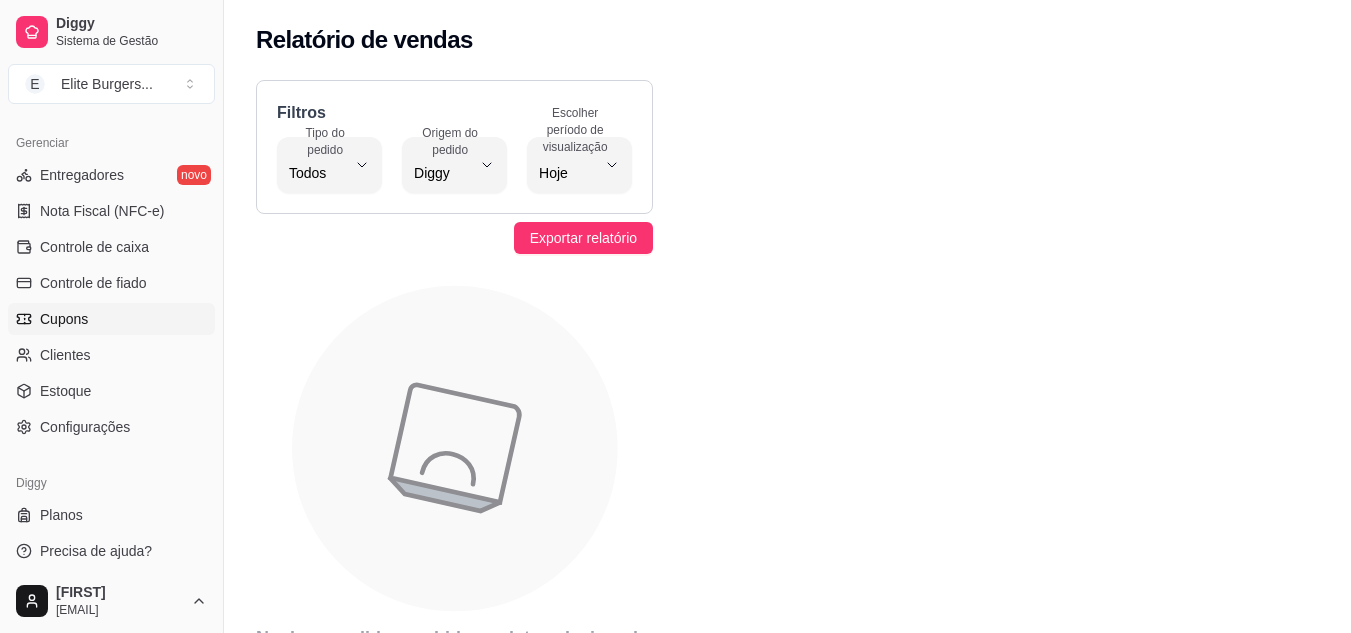 click on "Cupons" at bounding box center [111, 319] 